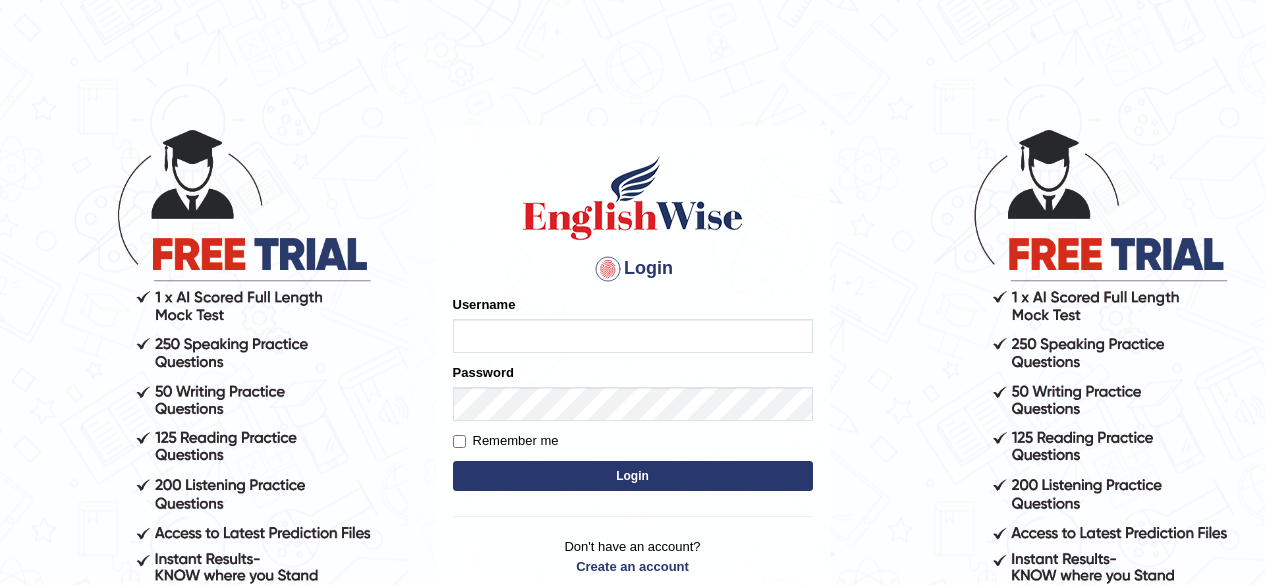 scroll, scrollTop: 0, scrollLeft: 0, axis: both 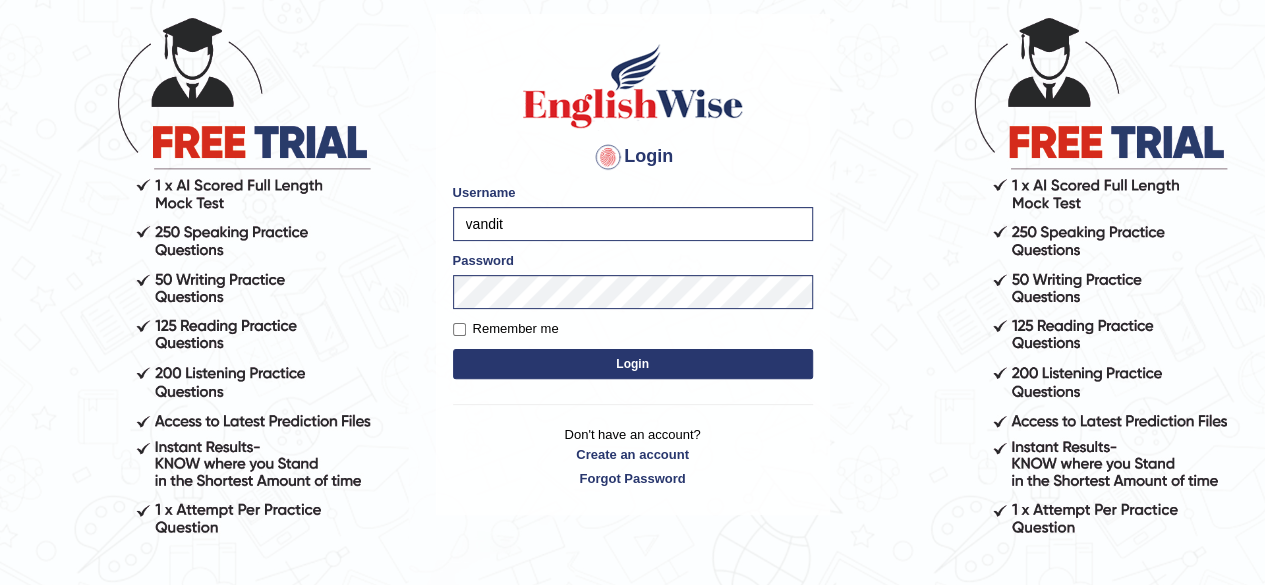 click on "Login" at bounding box center [633, 364] 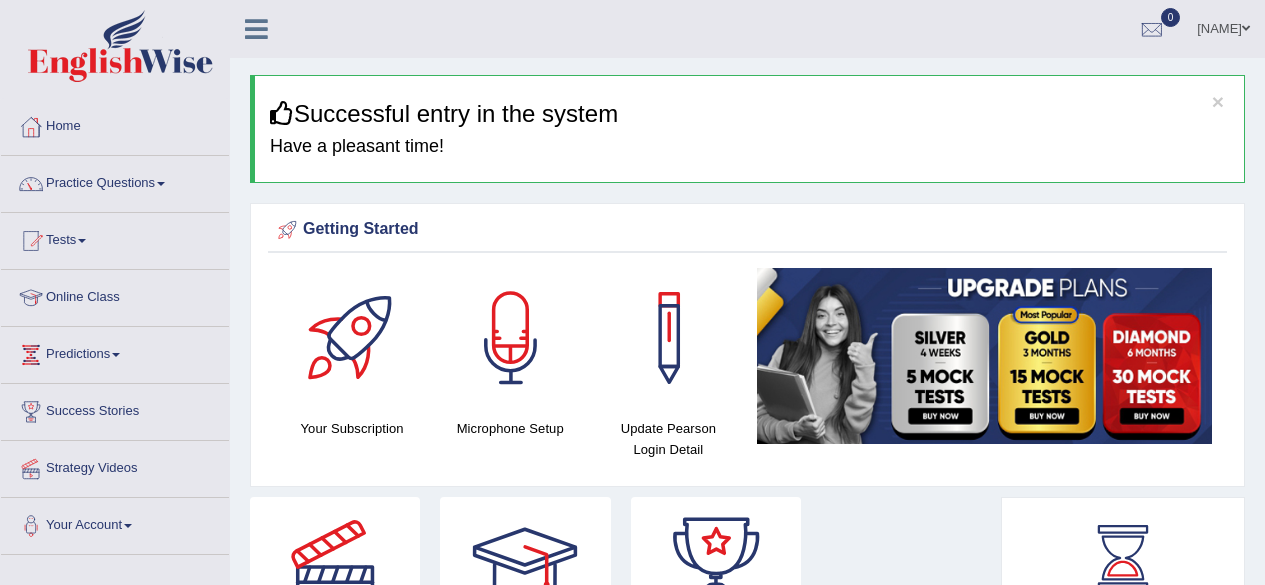 scroll, scrollTop: 0, scrollLeft: 0, axis: both 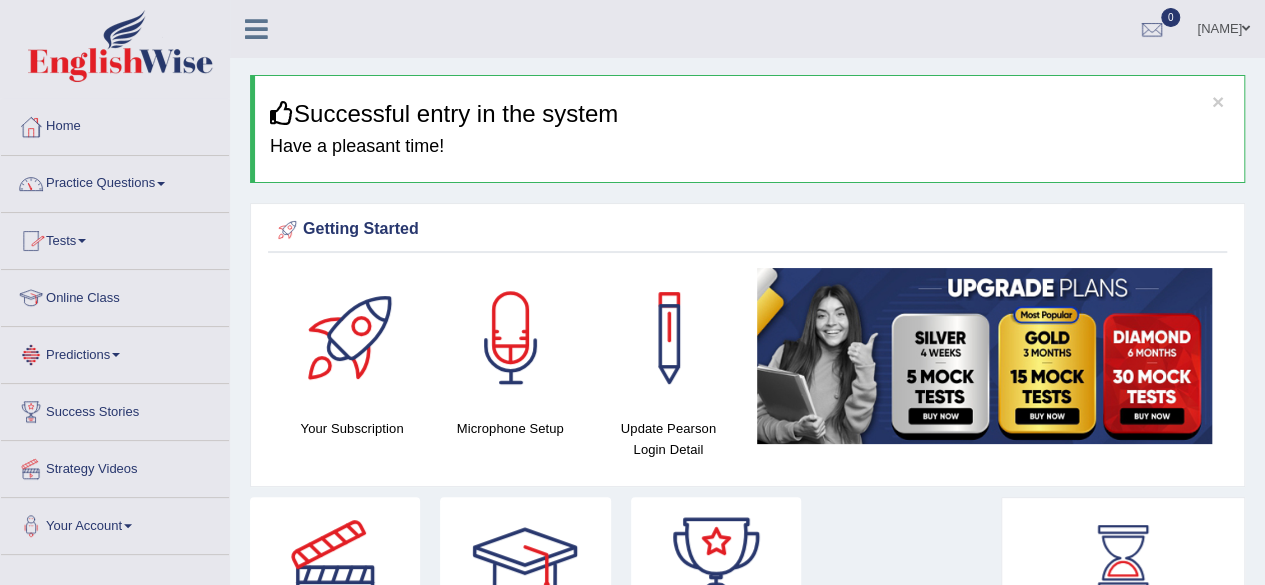 click on "Practice Questions" at bounding box center [115, 181] 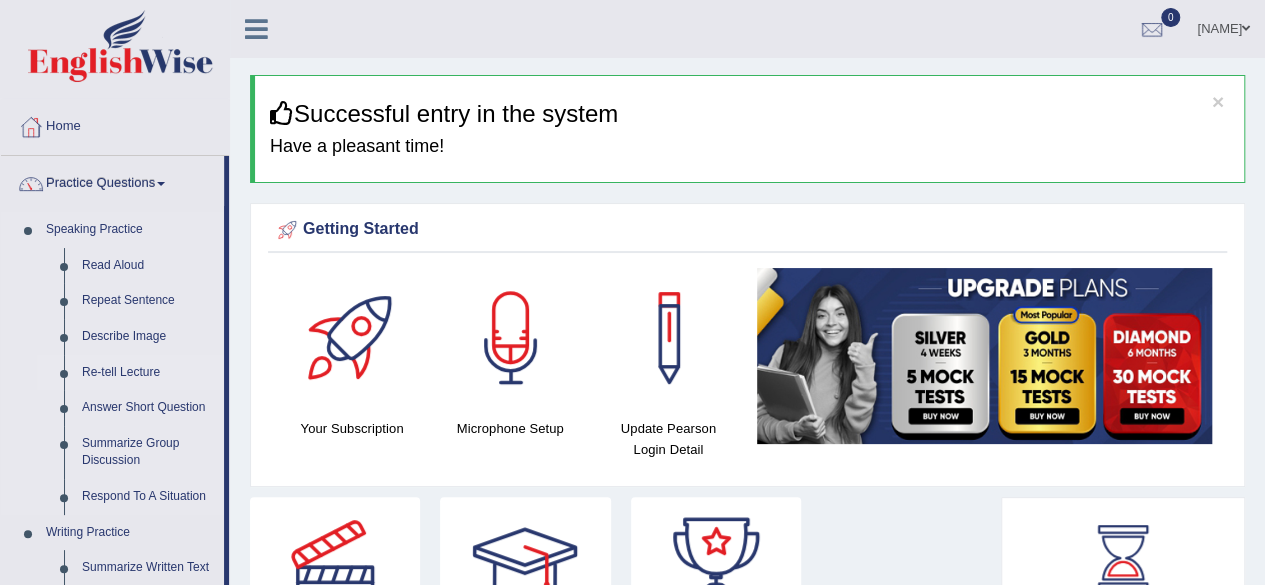 click on "Re-tell Lecture" at bounding box center [148, 373] 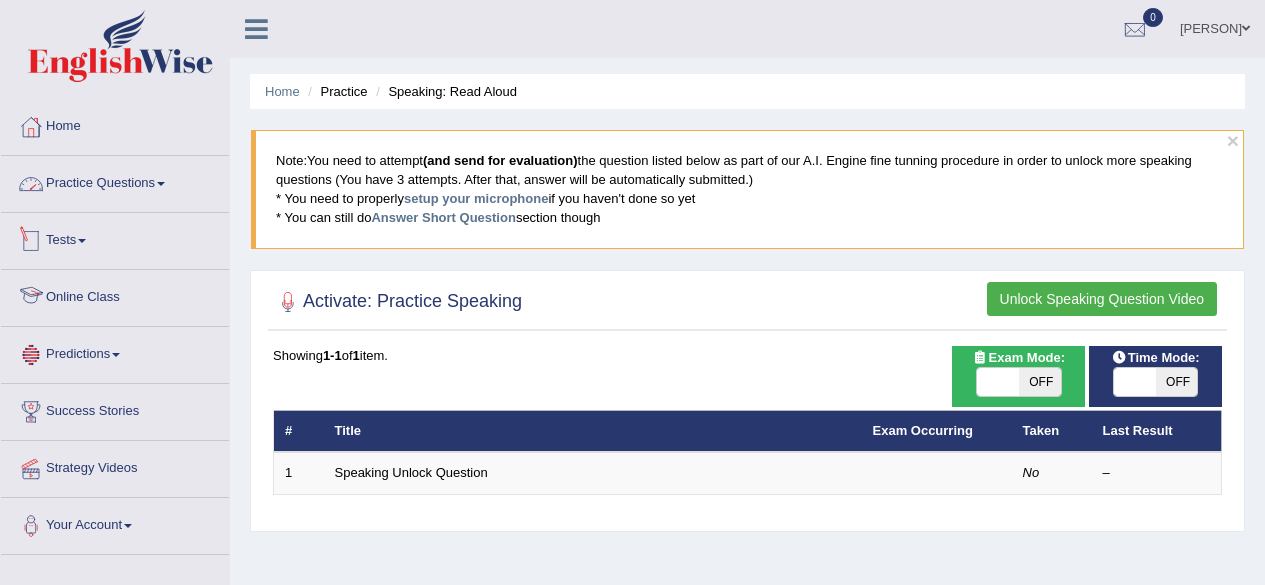 scroll, scrollTop: 0, scrollLeft: 0, axis: both 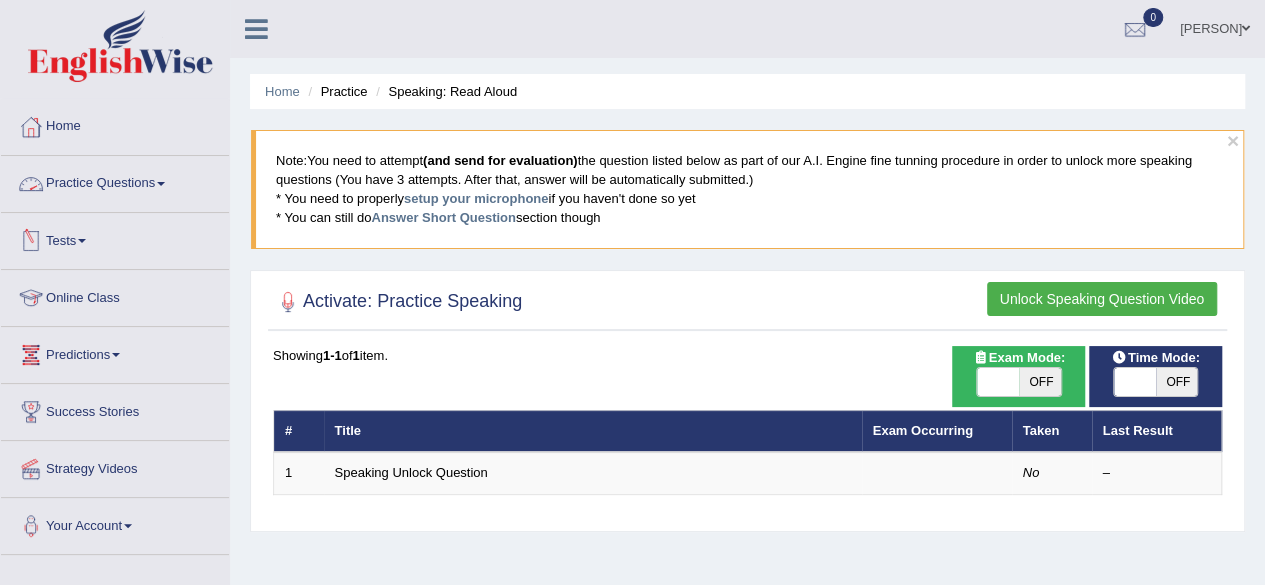 click on "Practice Questions" at bounding box center [115, 181] 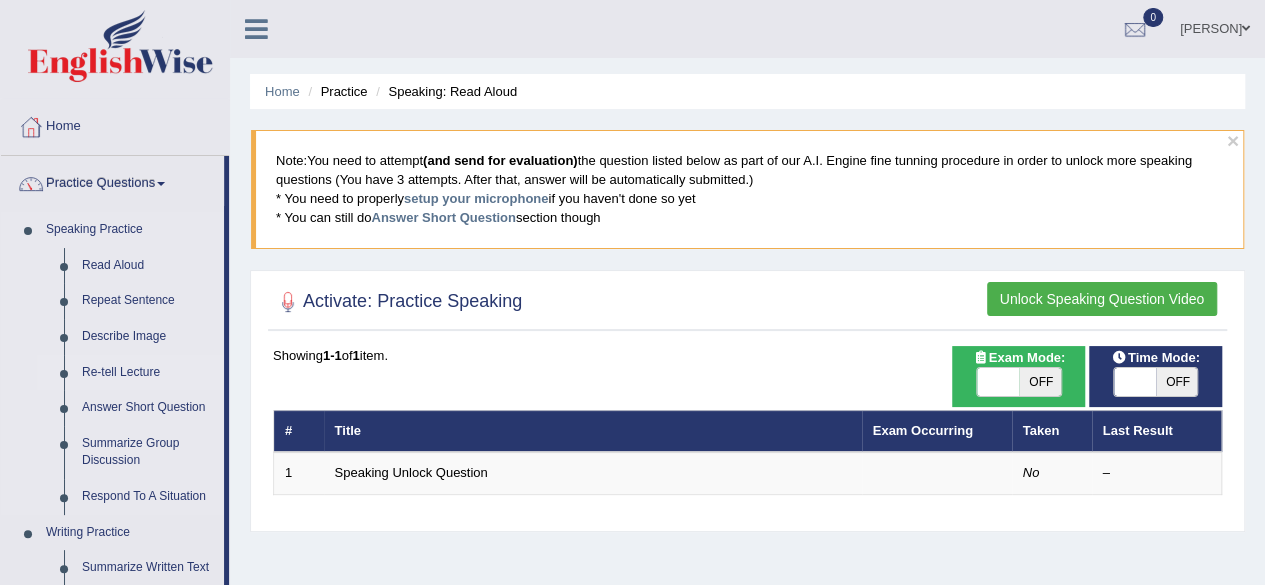 click on "Re-tell Lecture" at bounding box center [148, 373] 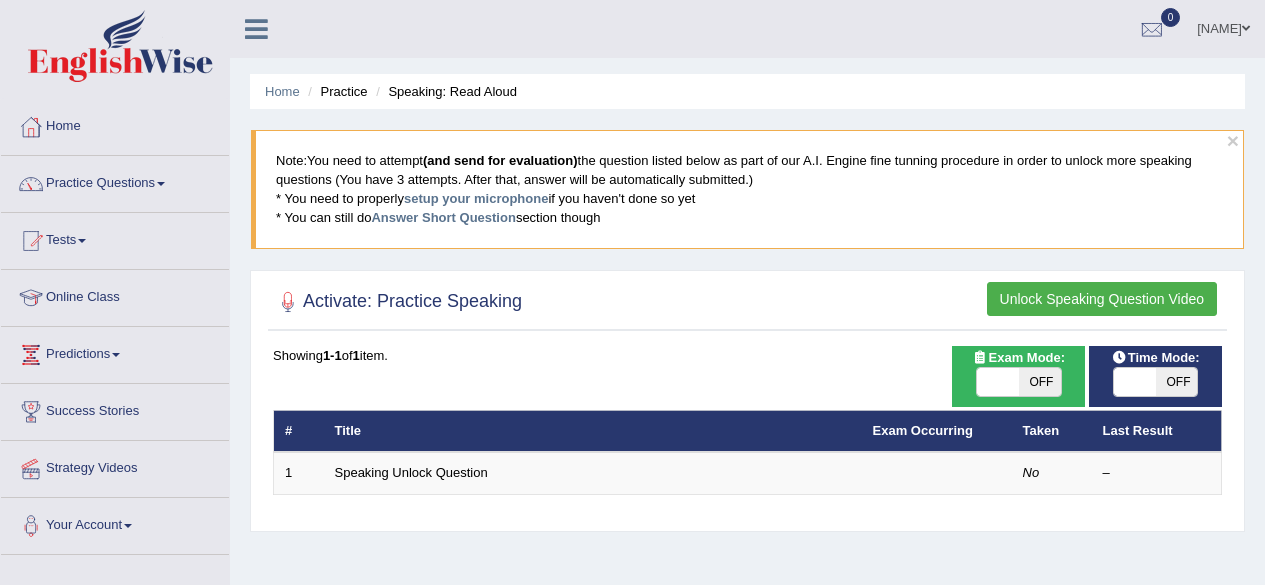 scroll, scrollTop: 0, scrollLeft: 0, axis: both 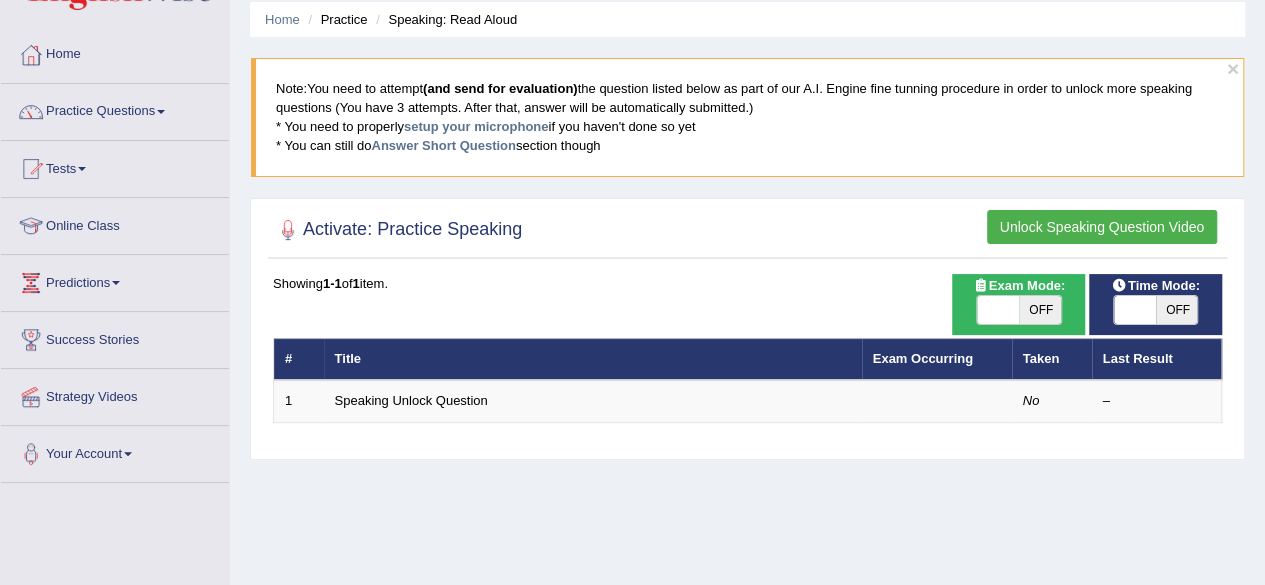 click on "Practice Questions" at bounding box center [115, 109] 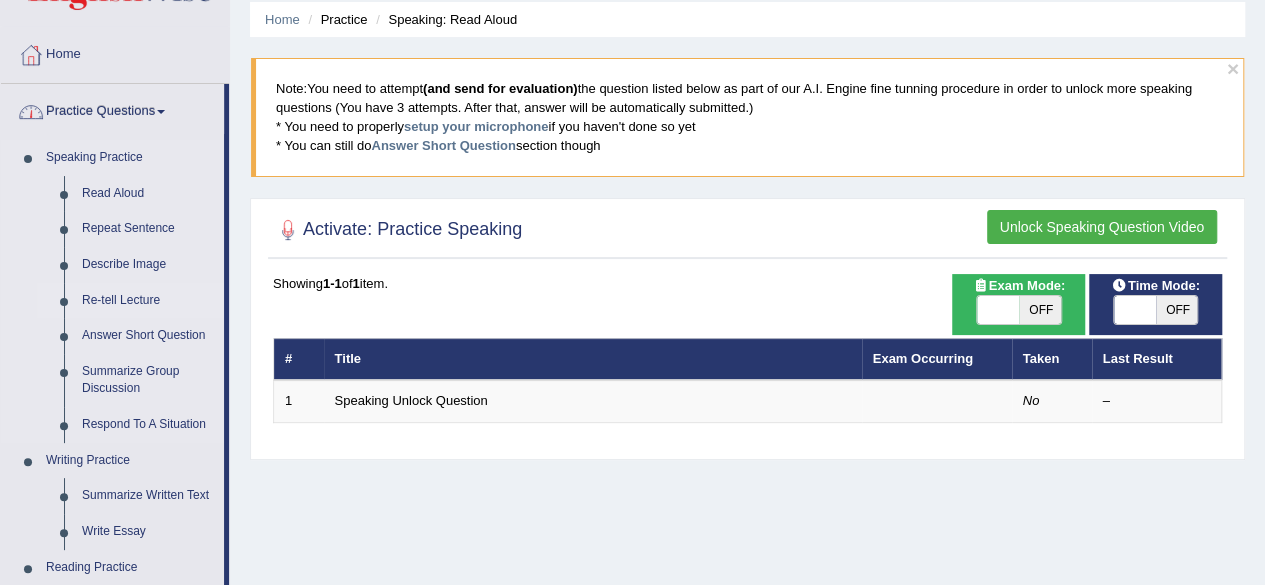 click on "Re-tell Lecture" at bounding box center [148, 301] 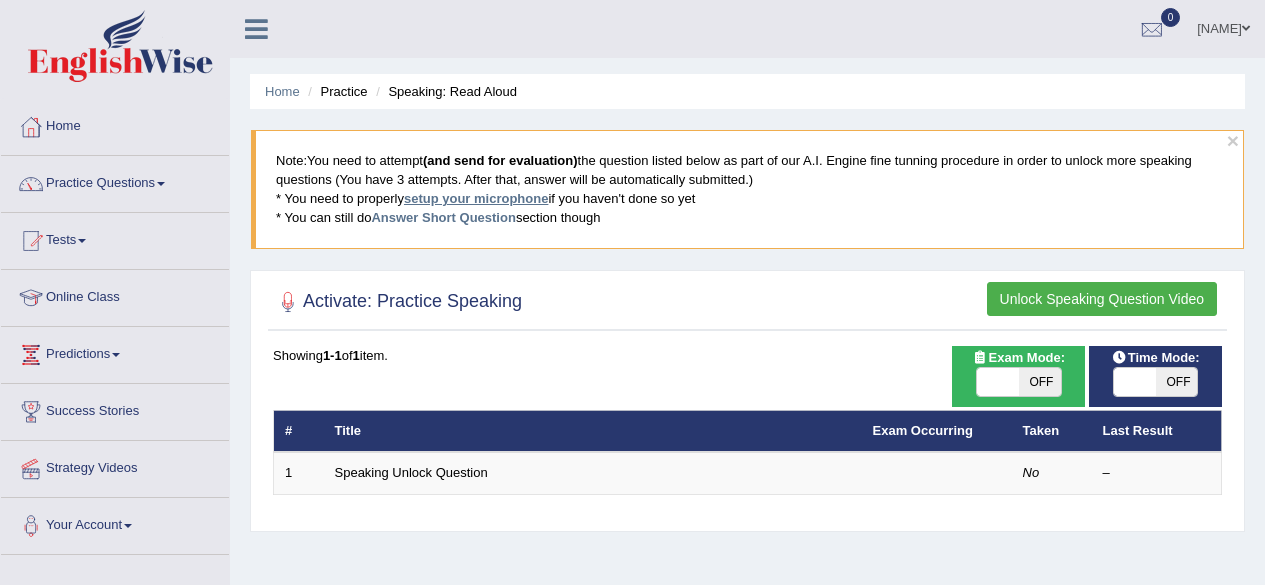 scroll, scrollTop: 0, scrollLeft: 0, axis: both 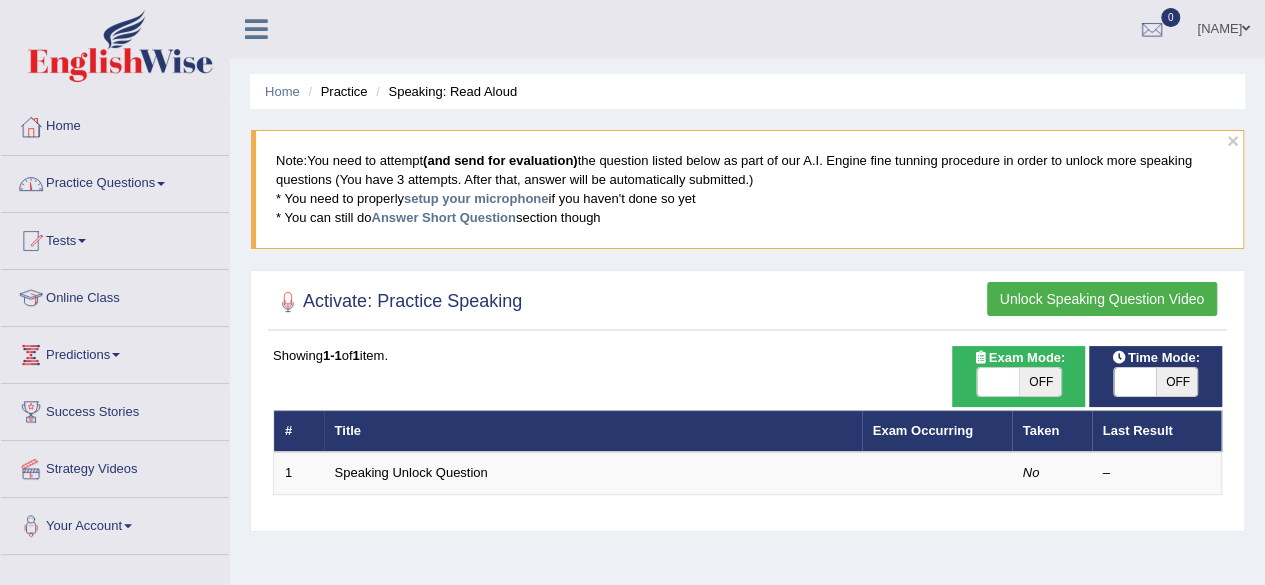 click on "Practice Questions" at bounding box center [115, 181] 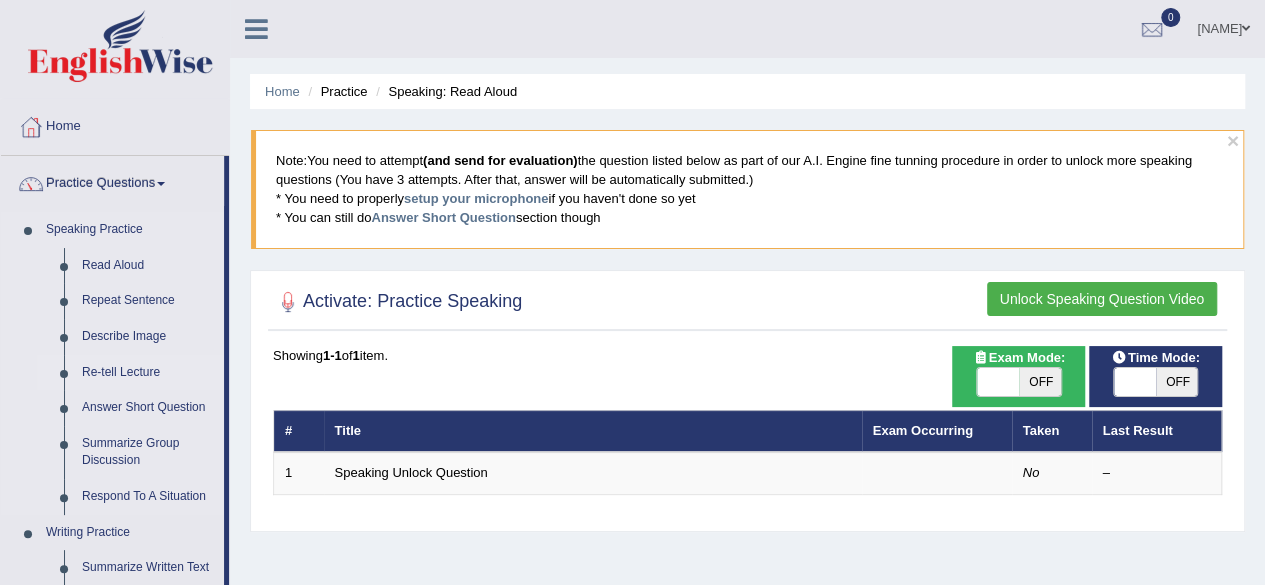 click on "Re-tell Lecture" at bounding box center [148, 373] 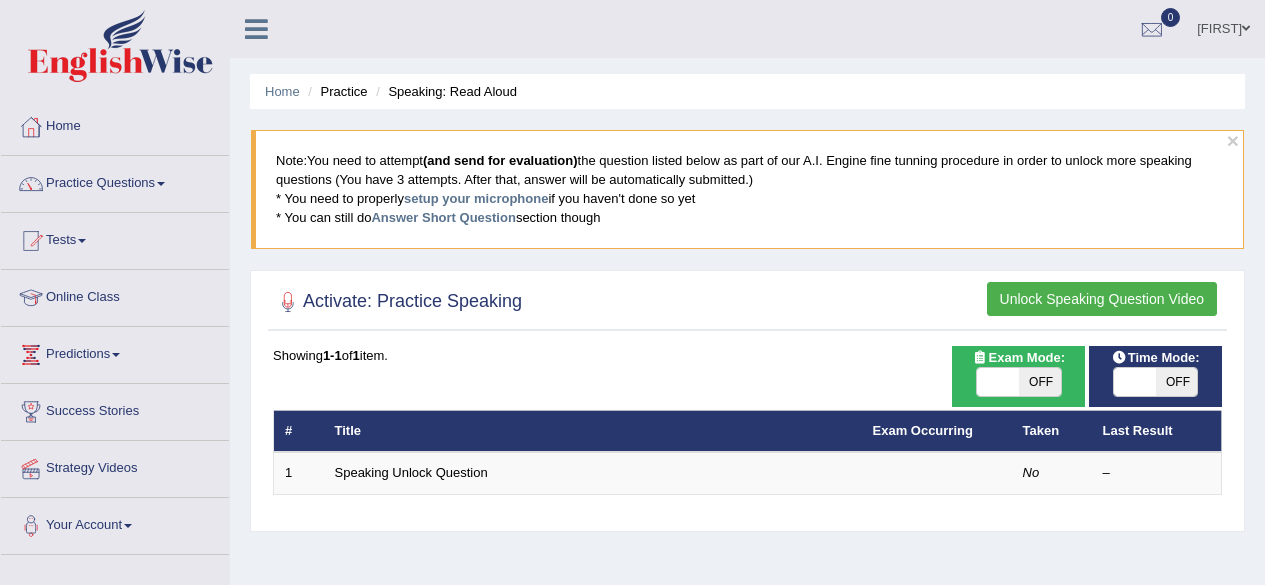 scroll, scrollTop: 0, scrollLeft: 0, axis: both 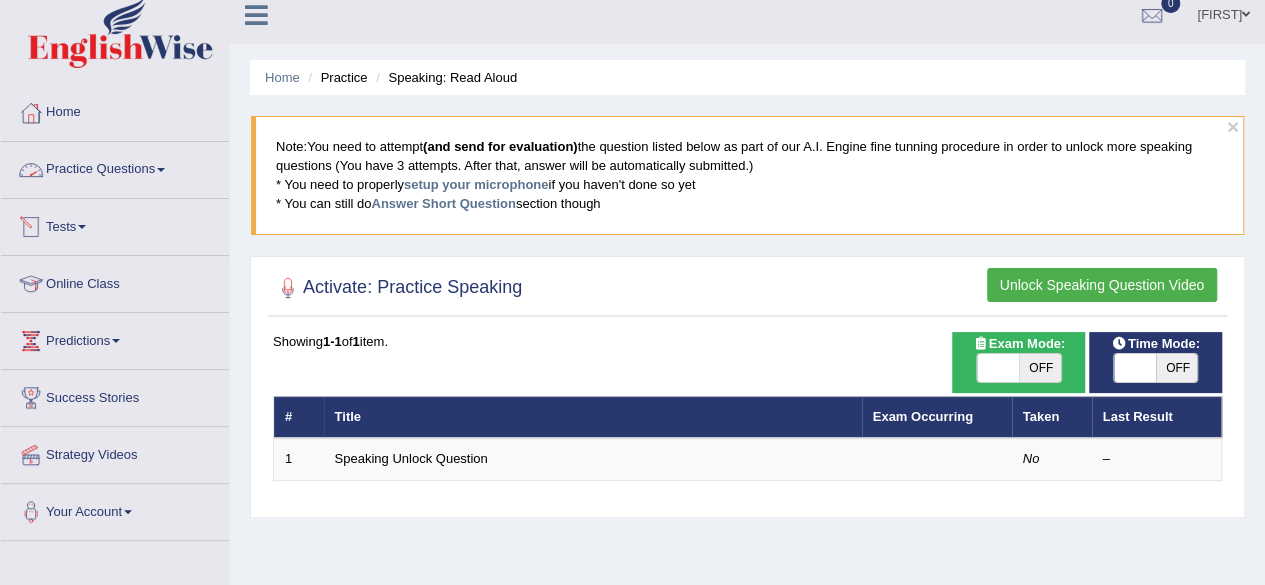 click on "Practice Questions" at bounding box center (115, 167) 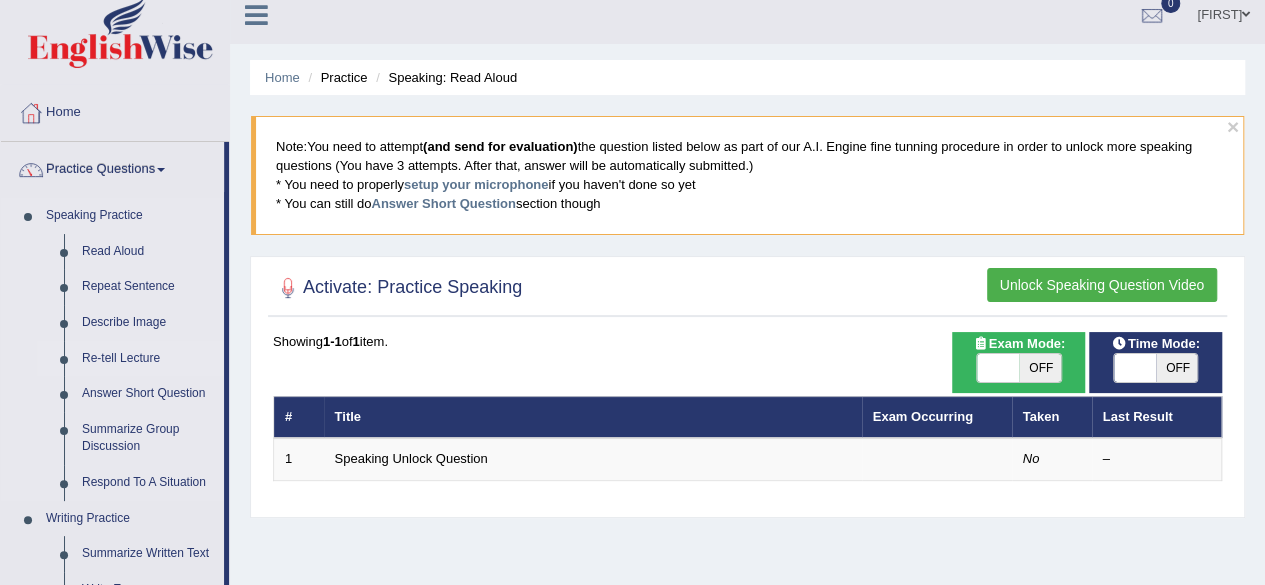 click on "Re-tell Lecture" at bounding box center [148, 359] 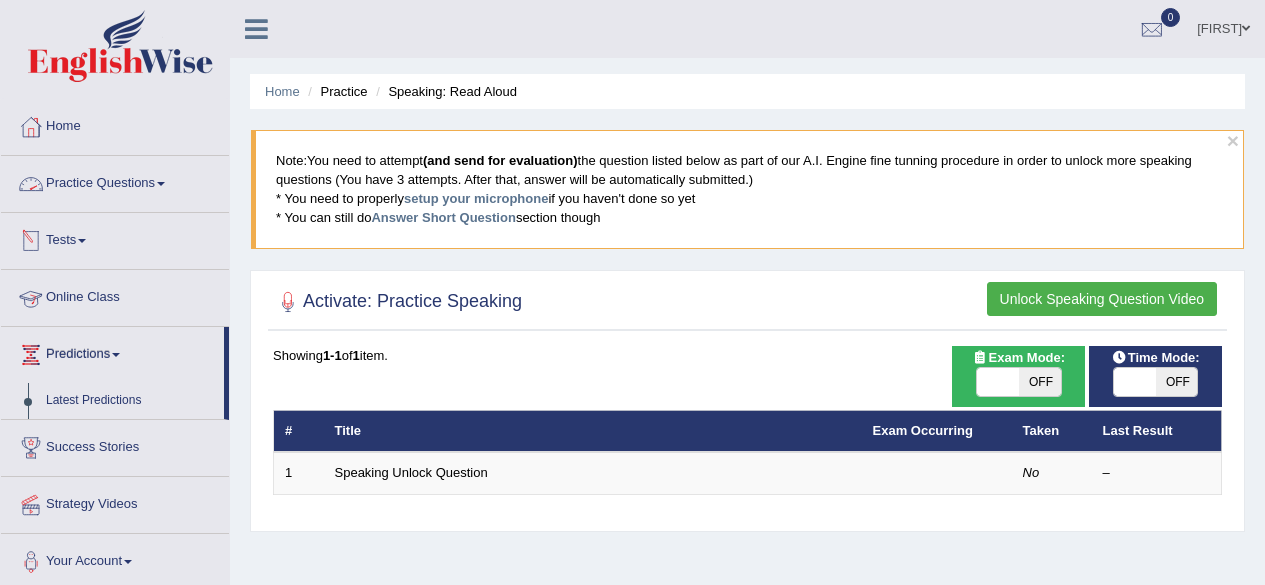 scroll, scrollTop: 0, scrollLeft: 0, axis: both 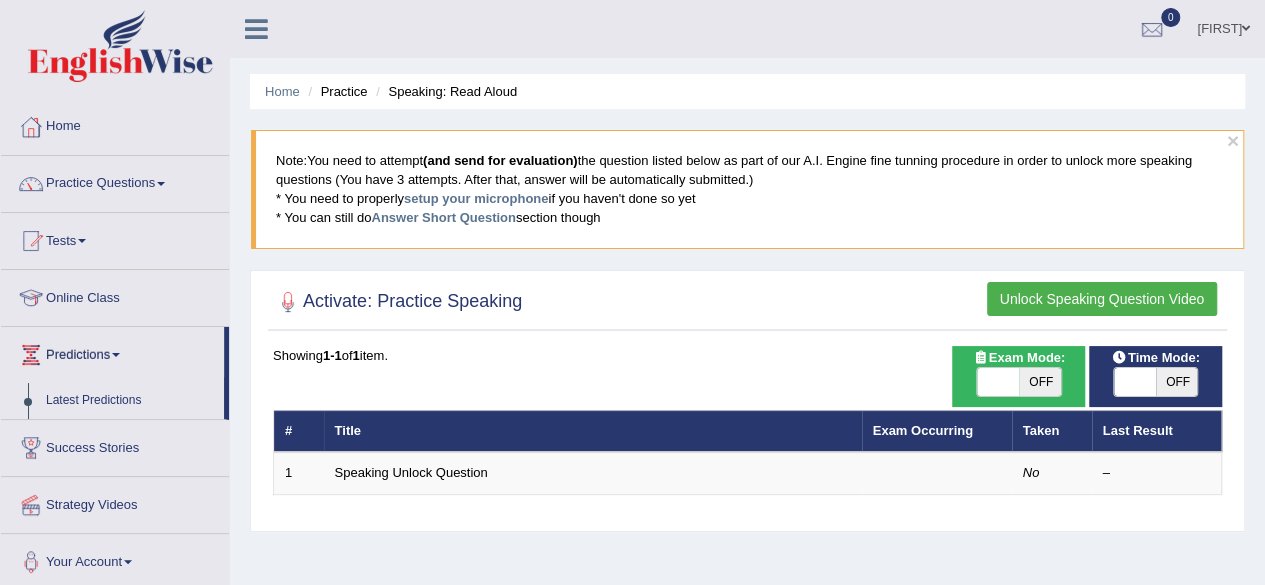 click on "Unlock Speaking Question Video" at bounding box center (1102, 299) 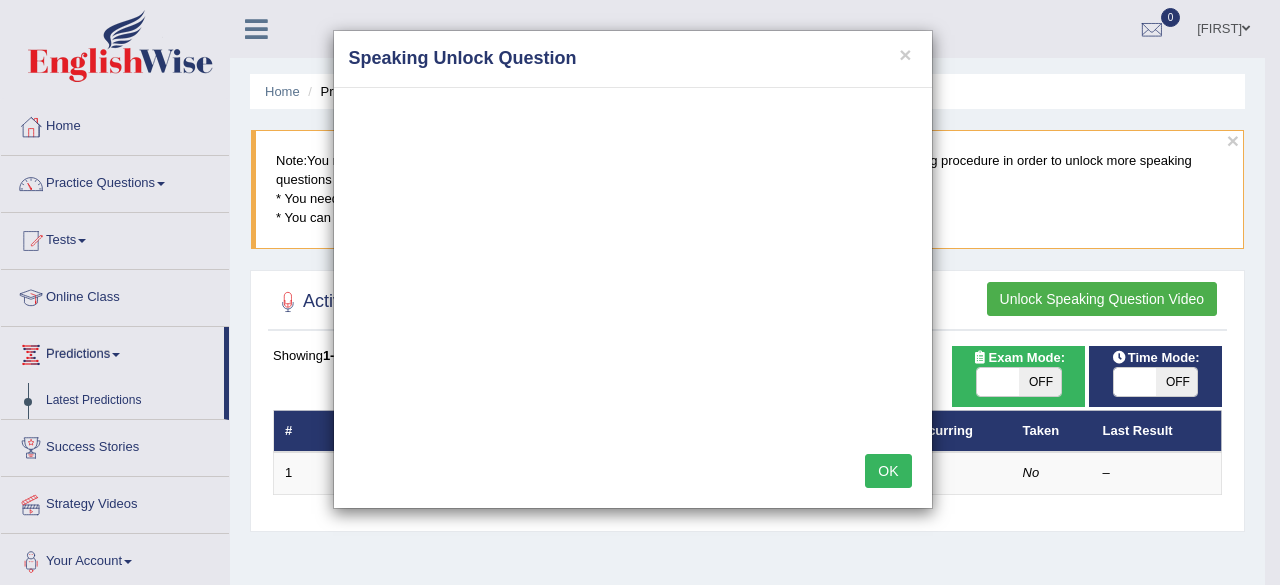 click on "OK" at bounding box center [888, 471] 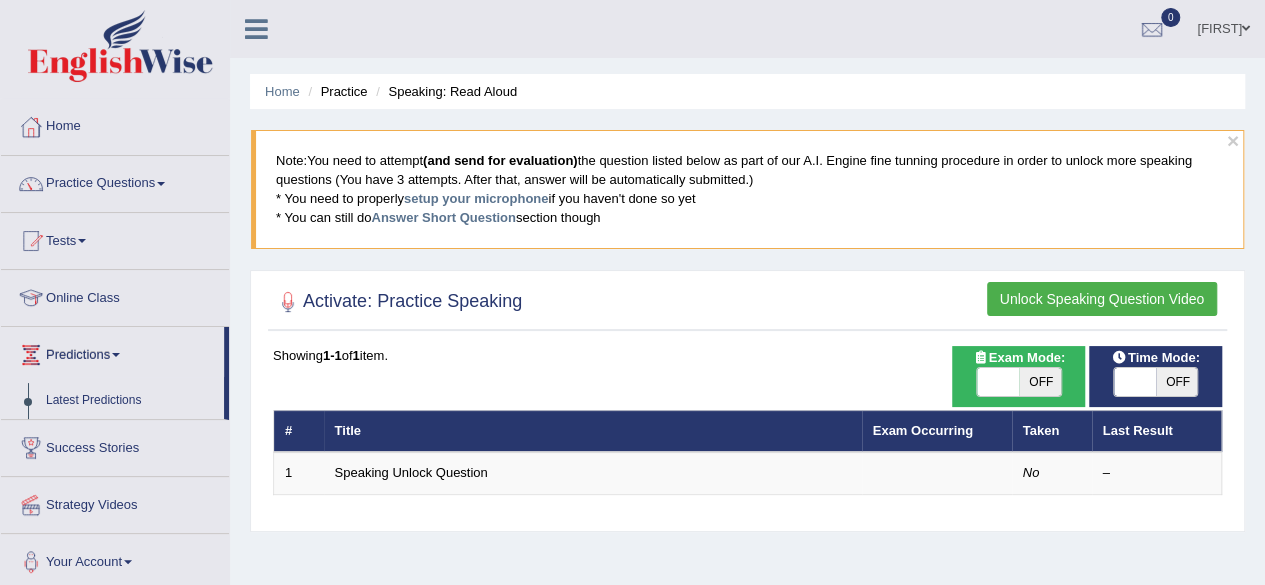click on "Unlock Speaking Question Video" at bounding box center [1102, 299] 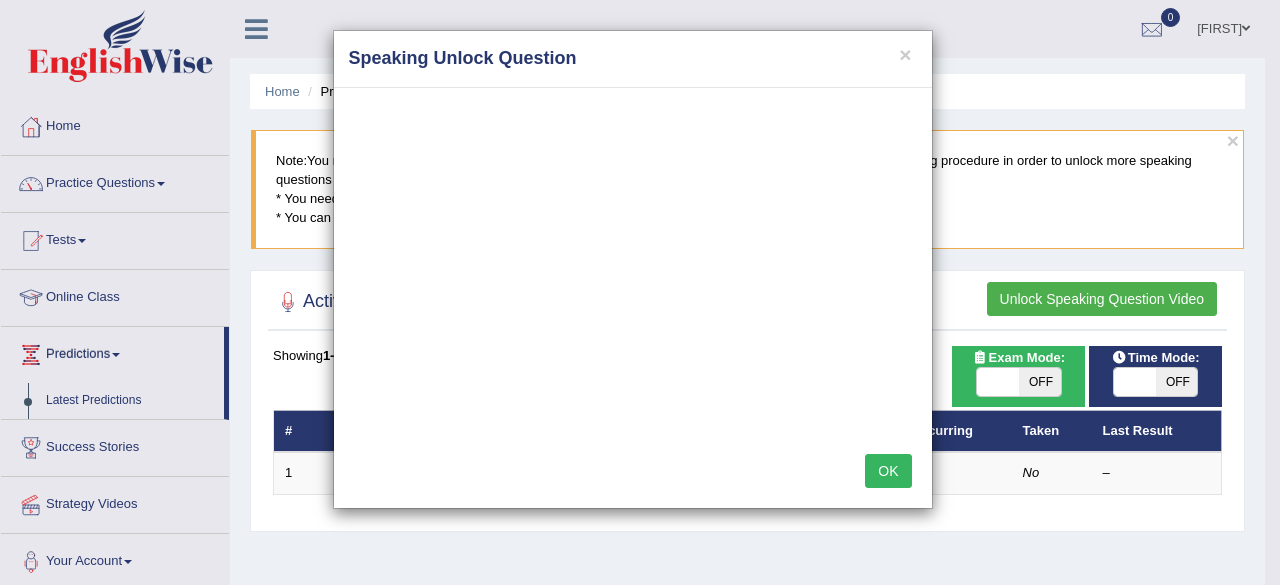 click on "OK" at bounding box center (888, 471) 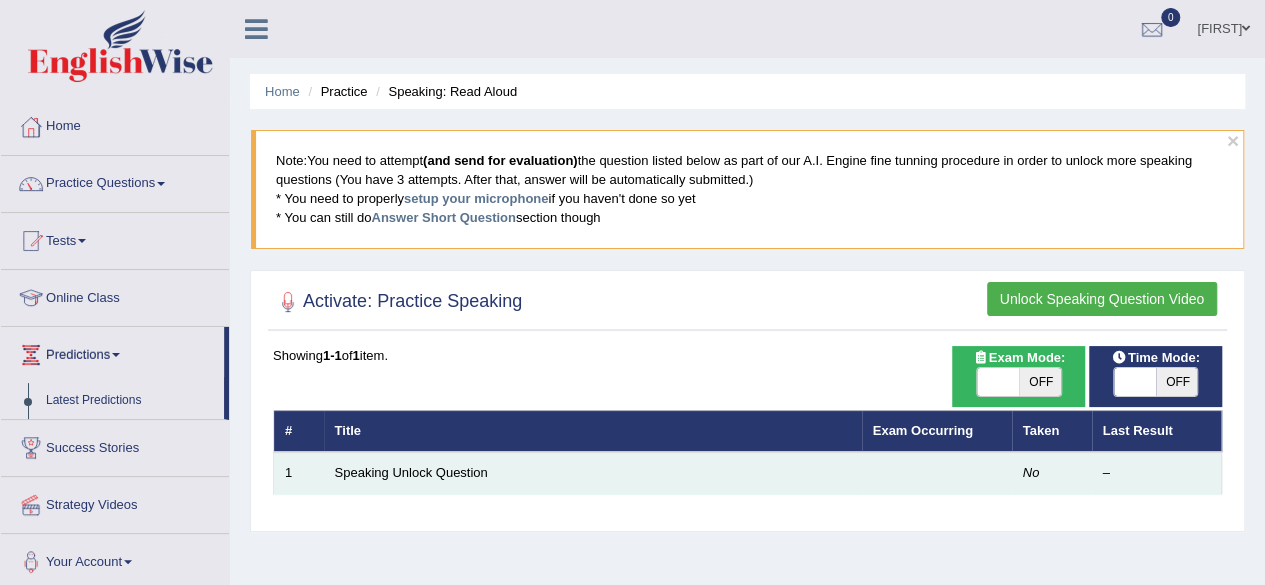 click on "Speaking Unlock Question" at bounding box center (593, 473) 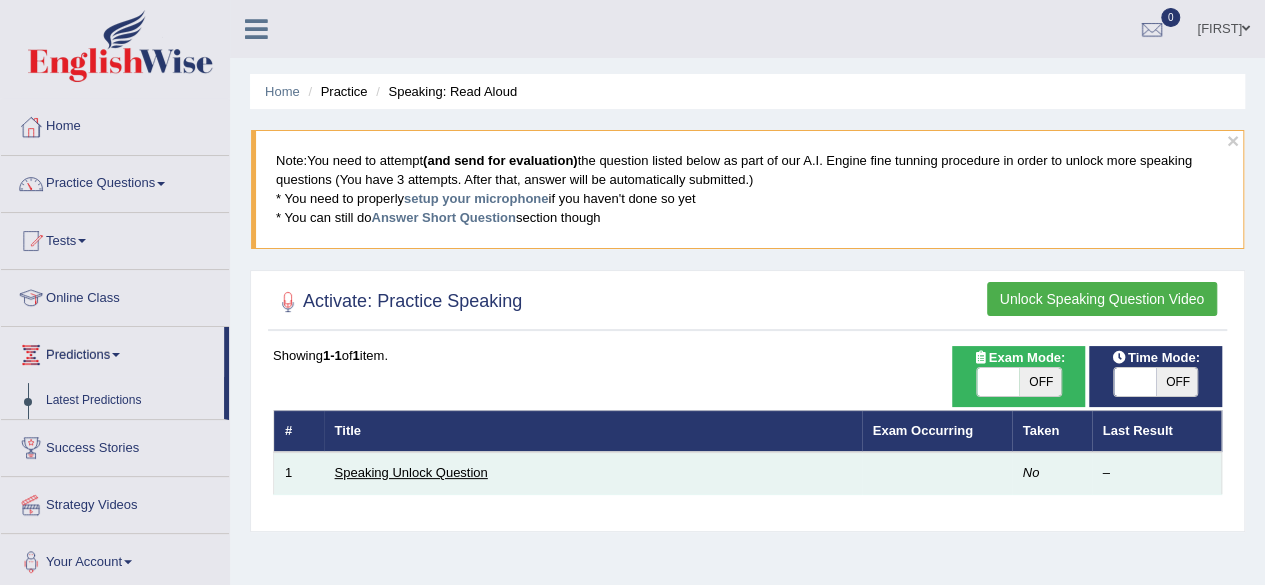 click on "Speaking Unlock Question" at bounding box center (411, 472) 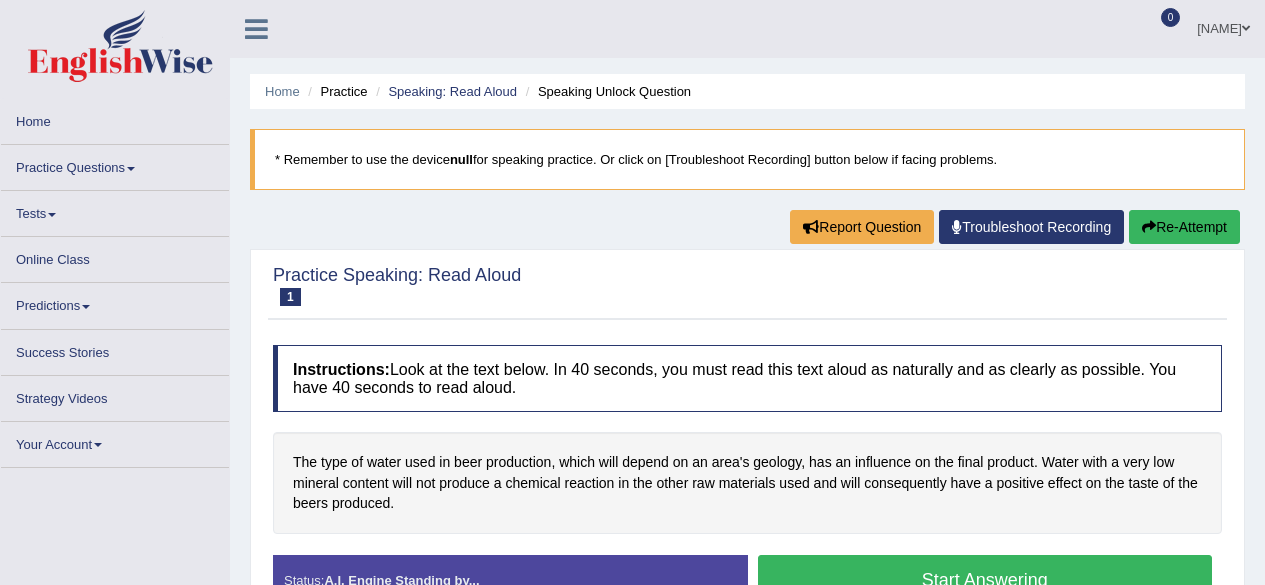 scroll, scrollTop: 0, scrollLeft: 0, axis: both 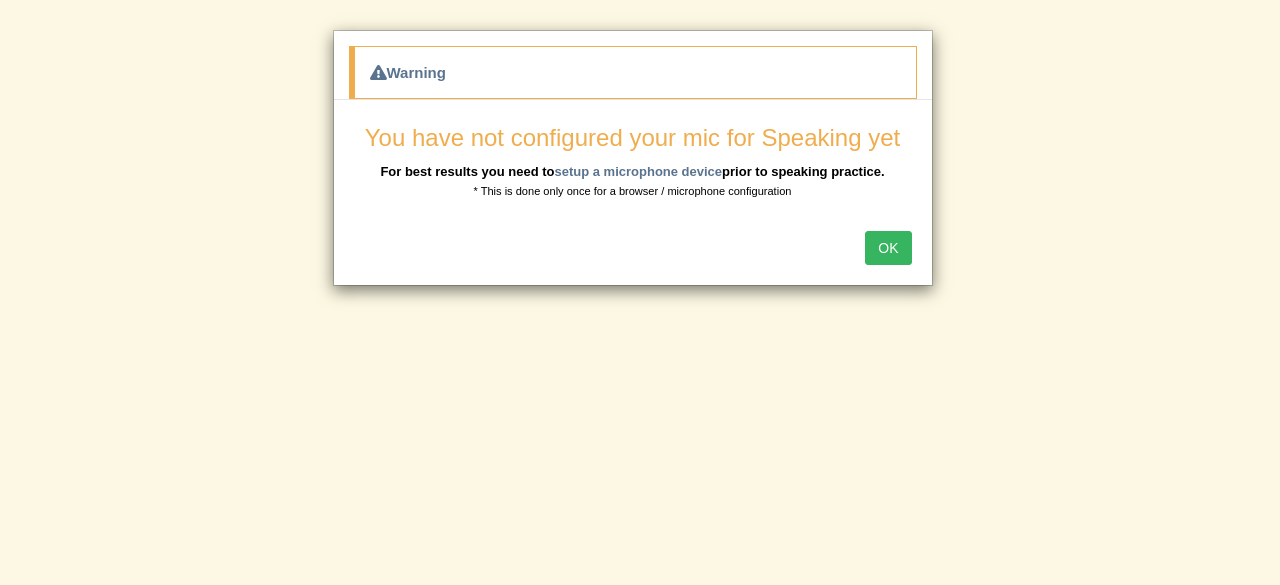 click on "OK" at bounding box center (888, 248) 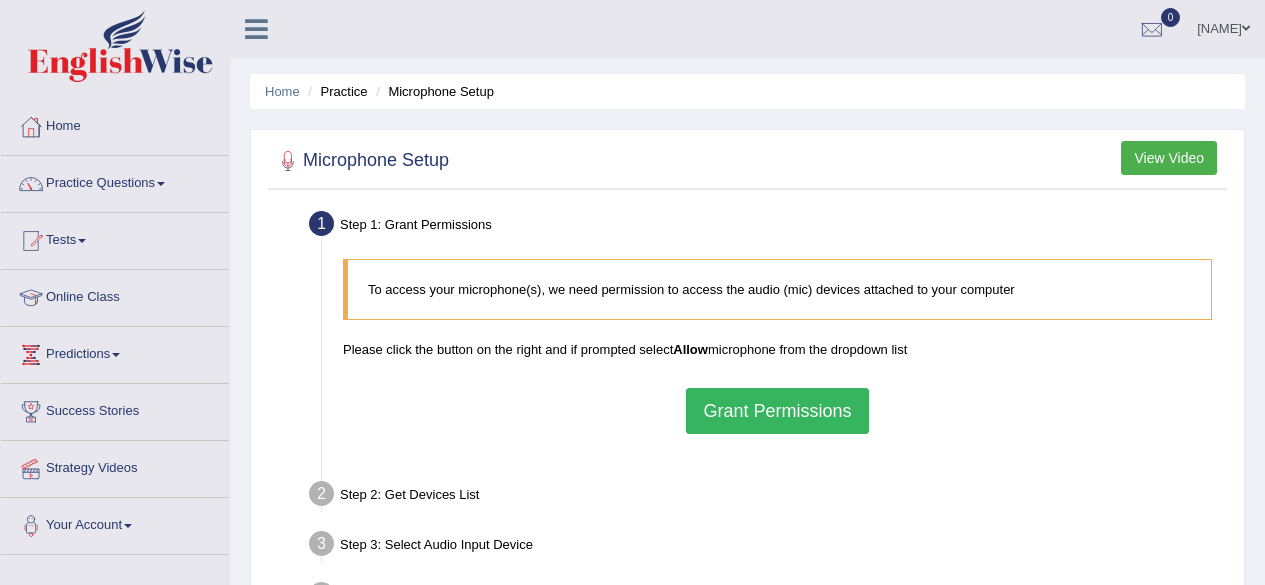 scroll, scrollTop: 0, scrollLeft: 0, axis: both 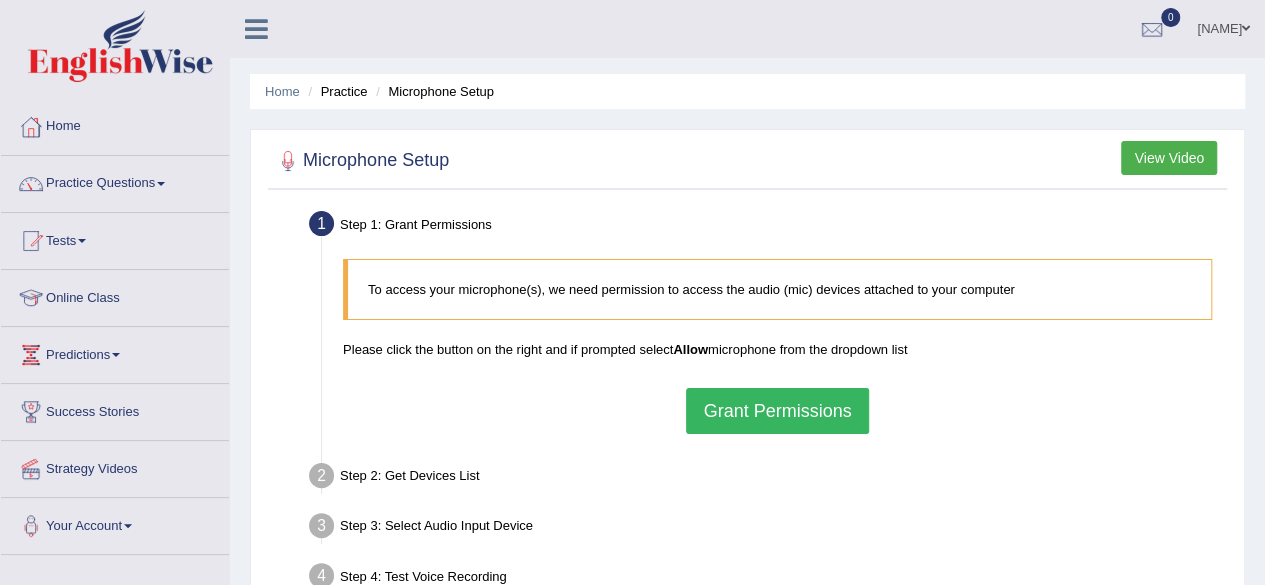 click on "Grant Permissions" at bounding box center [777, 411] 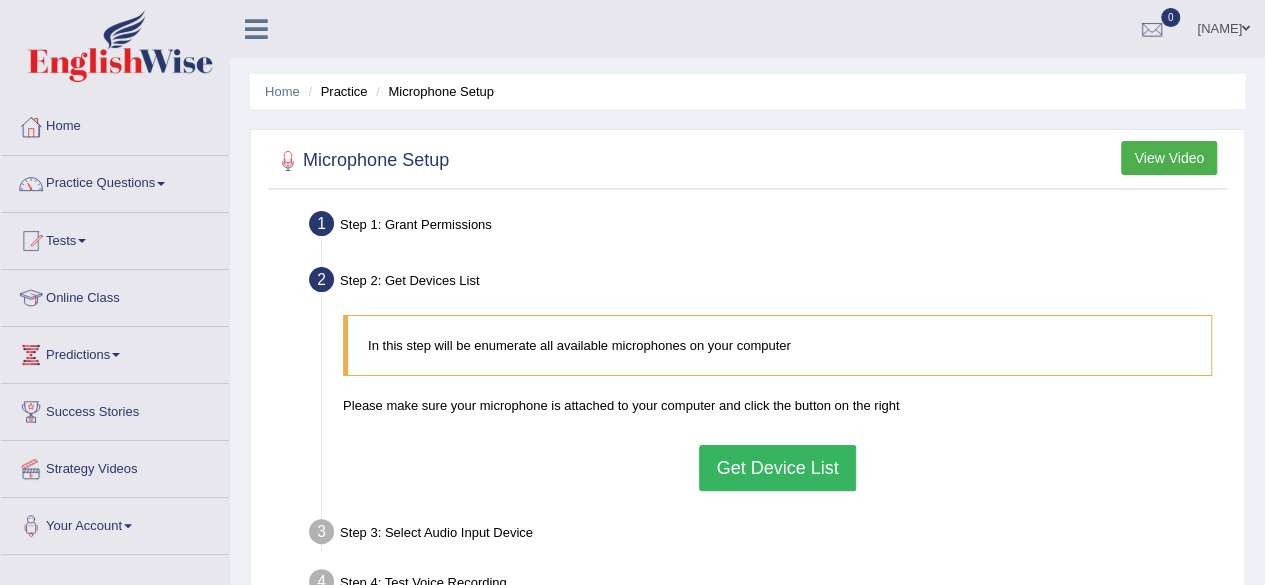 click on "Get Device List" at bounding box center [777, 468] 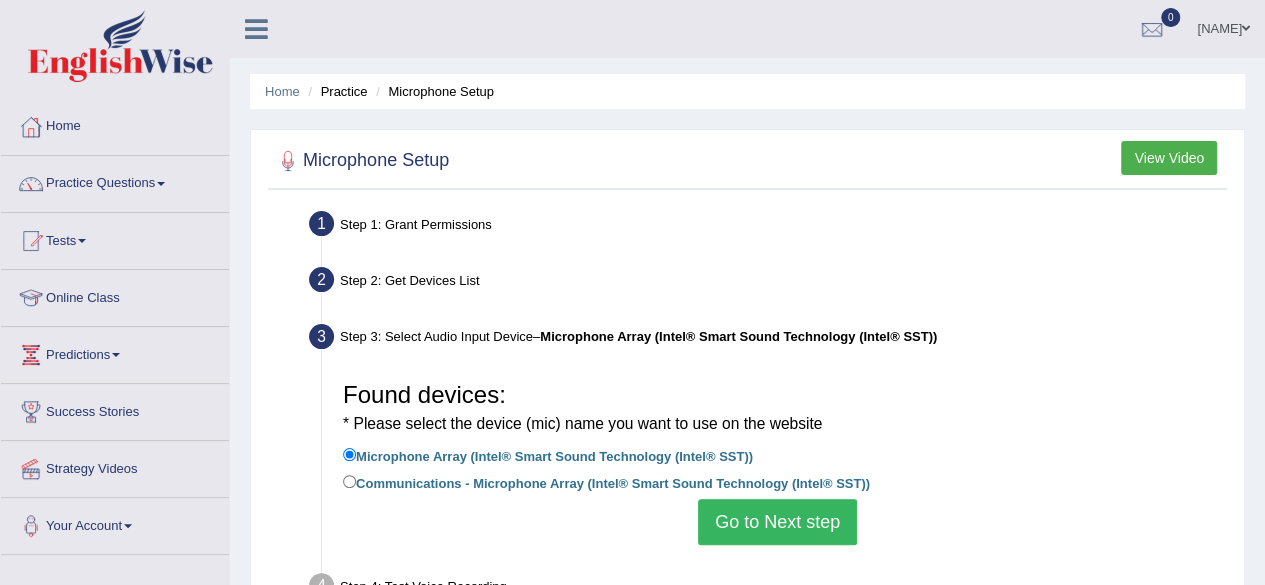 click on "Go to Next step" at bounding box center (777, 522) 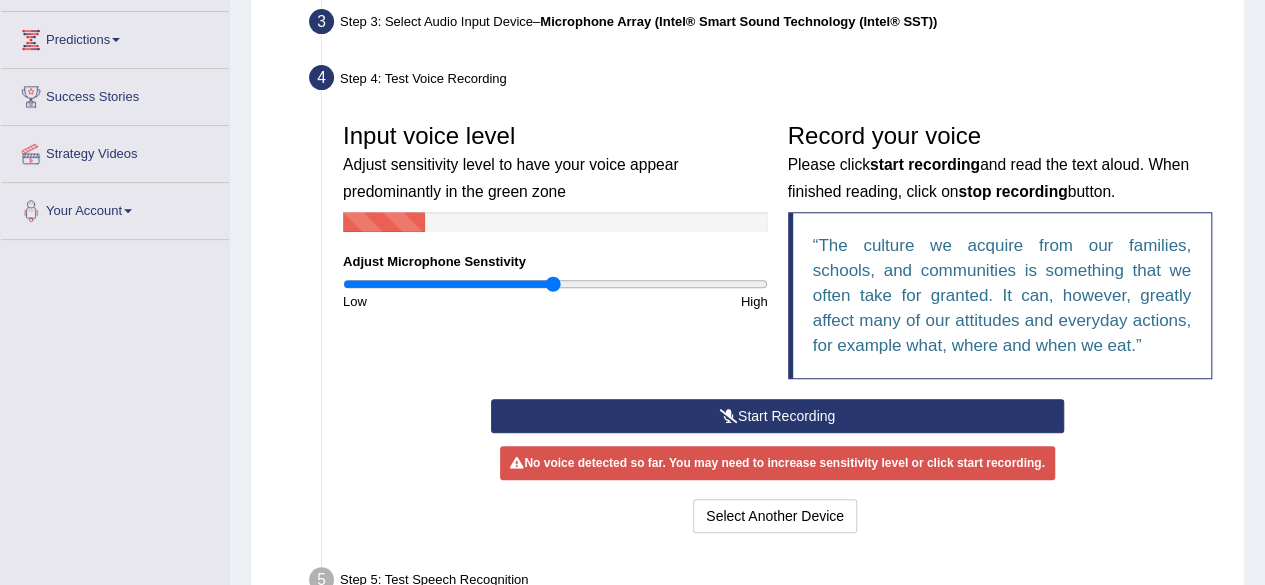 scroll, scrollTop: 396, scrollLeft: 0, axis: vertical 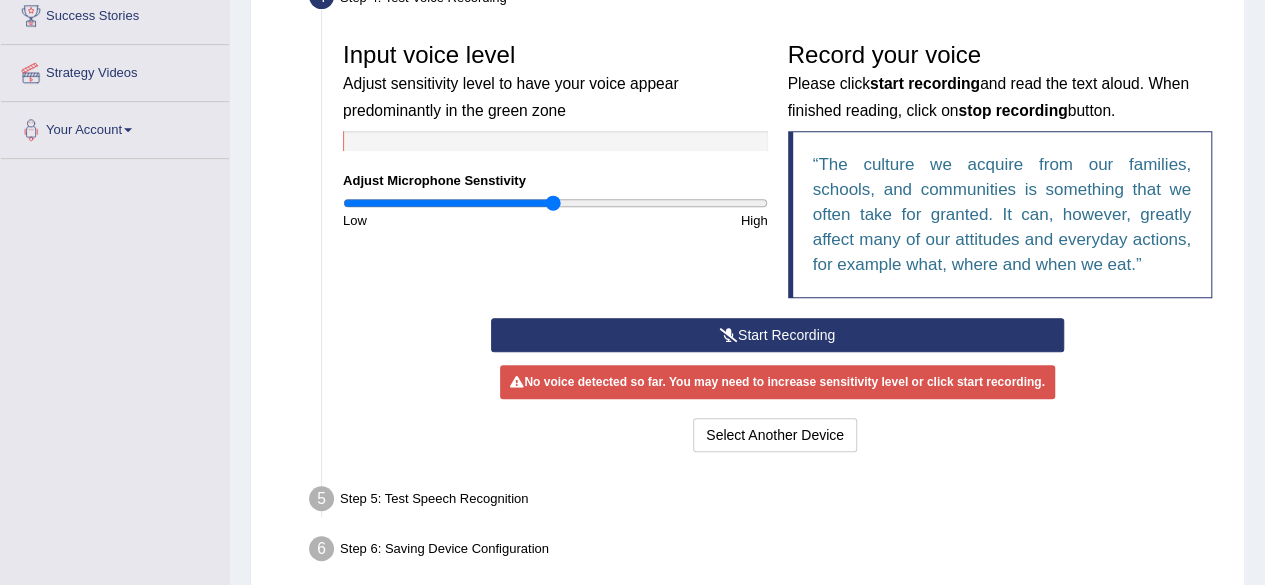 click on "Start Recording" at bounding box center [777, 335] 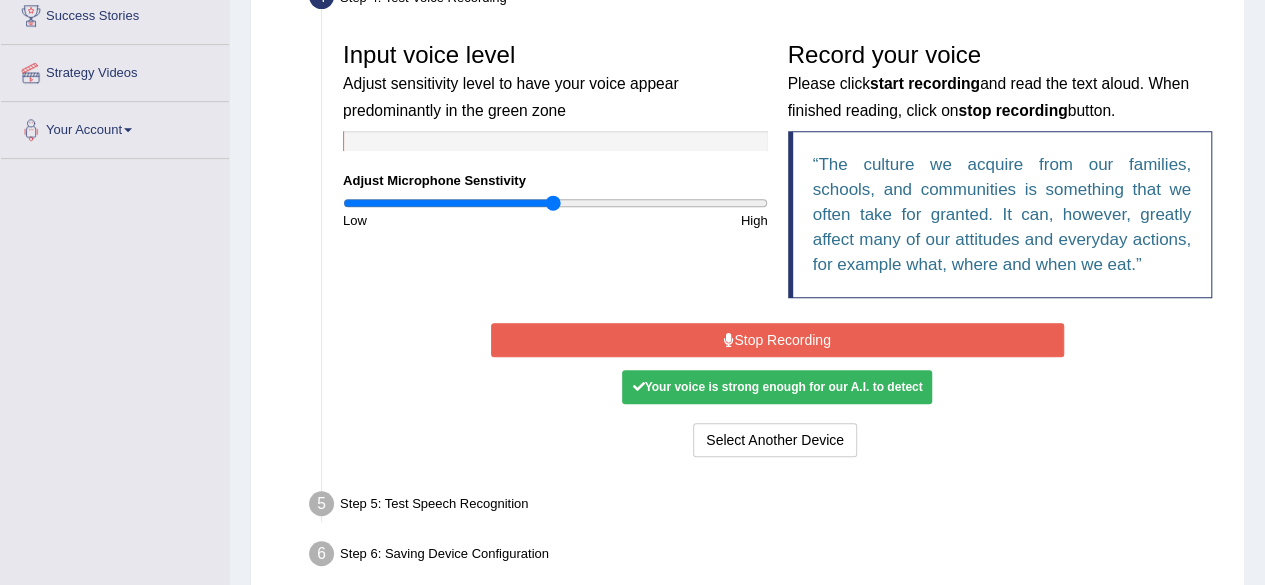 click on "Stop Recording" at bounding box center (777, 340) 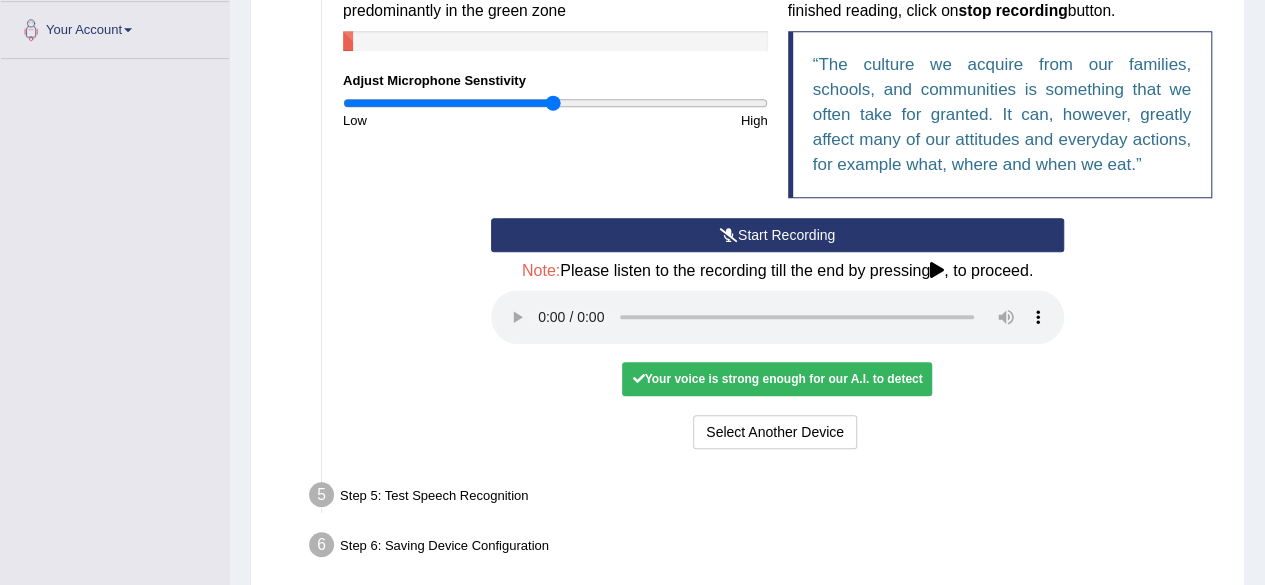 scroll, scrollTop: 605, scrollLeft: 0, axis: vertical 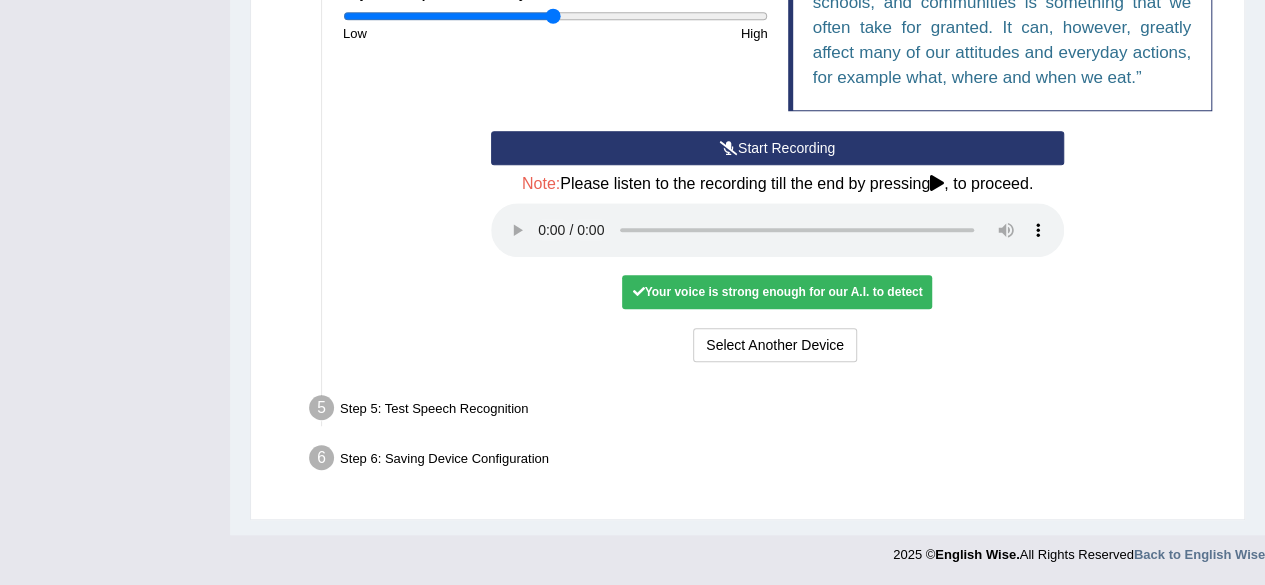 click on "Your voice is strong enough for our A.I. to detect" at bounding box center [777, 292] 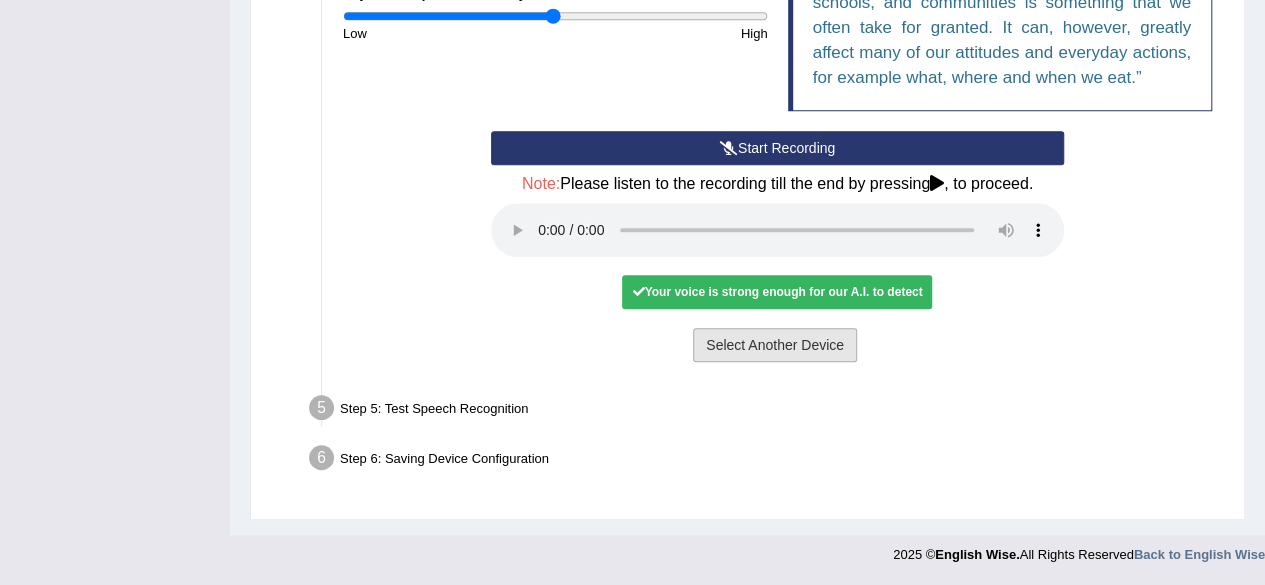 click on "Select Another Device" at bounding box center (775, 345) 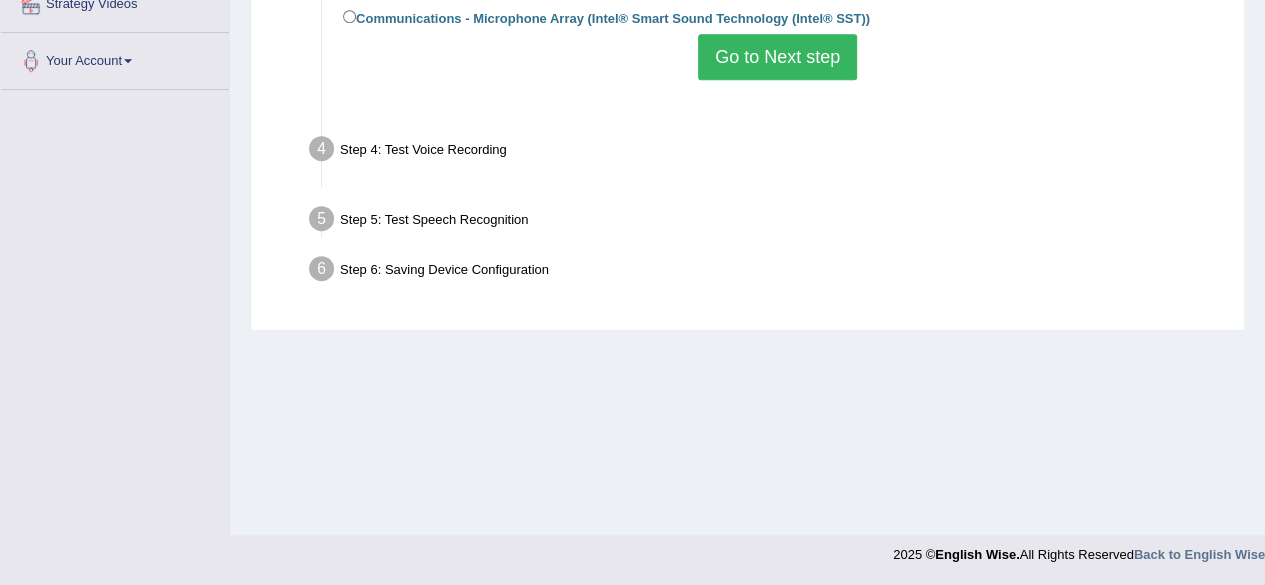 scroll, scrollTop: 464, scrollLeft: 0, axis: vertical 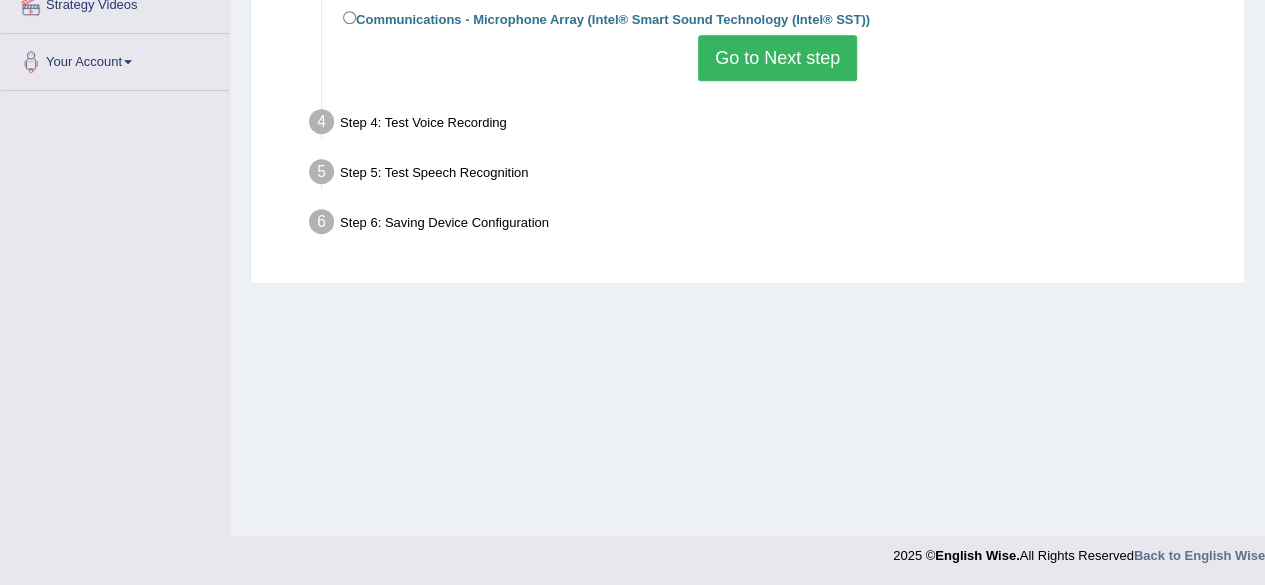 click on "Go to Next step" at bounding box center (777, 58) 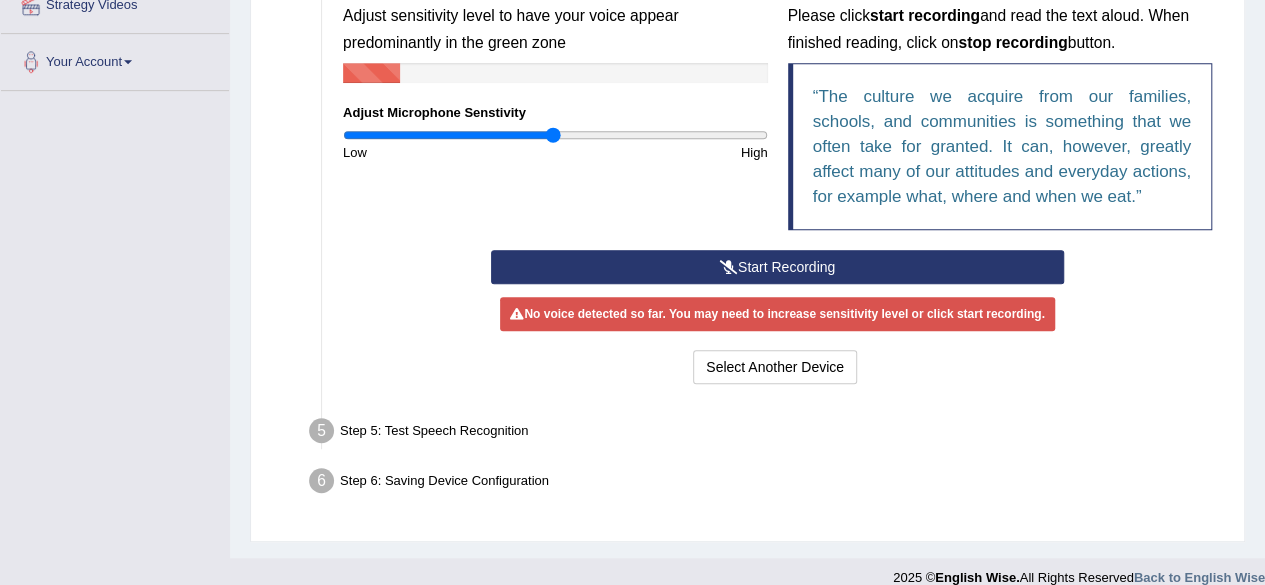 click on "Start Recording" at bounding box center (777, 267) 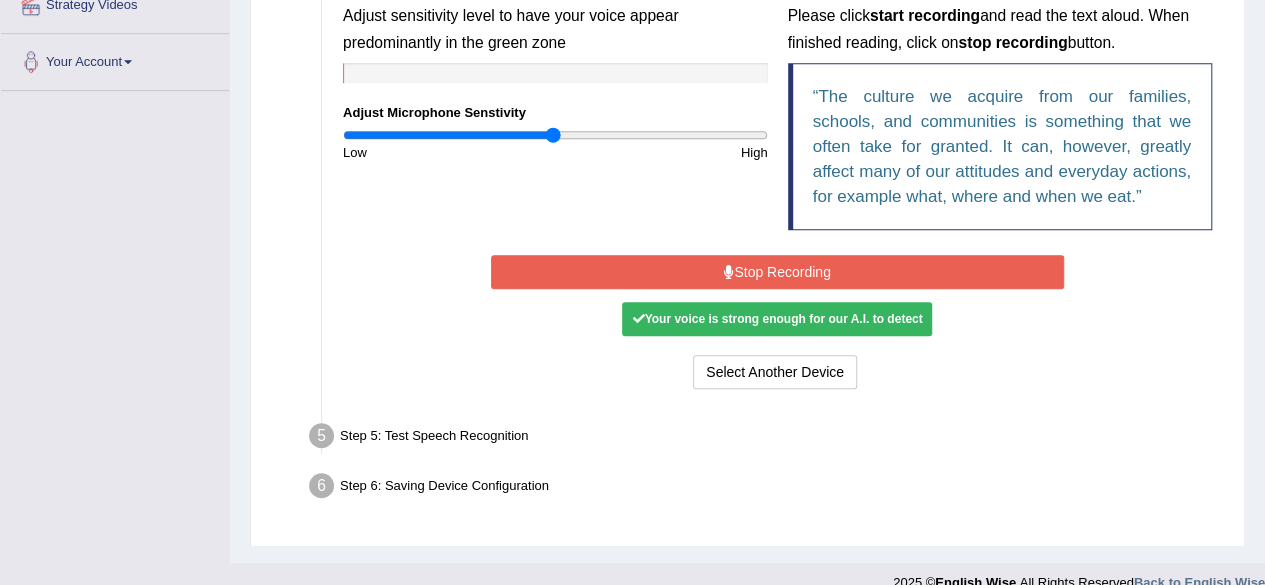 click on "Stop Recording" at bounding box center [777, 272] 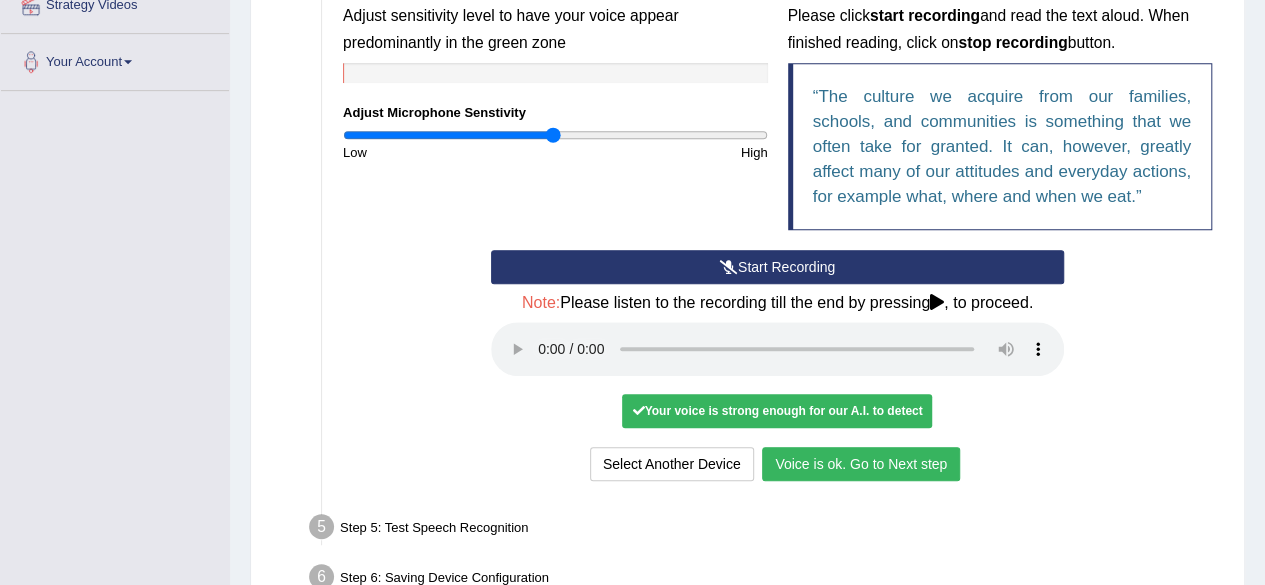 click on "Voice is ok. Go to Next step" at bounding box center (861, 464) 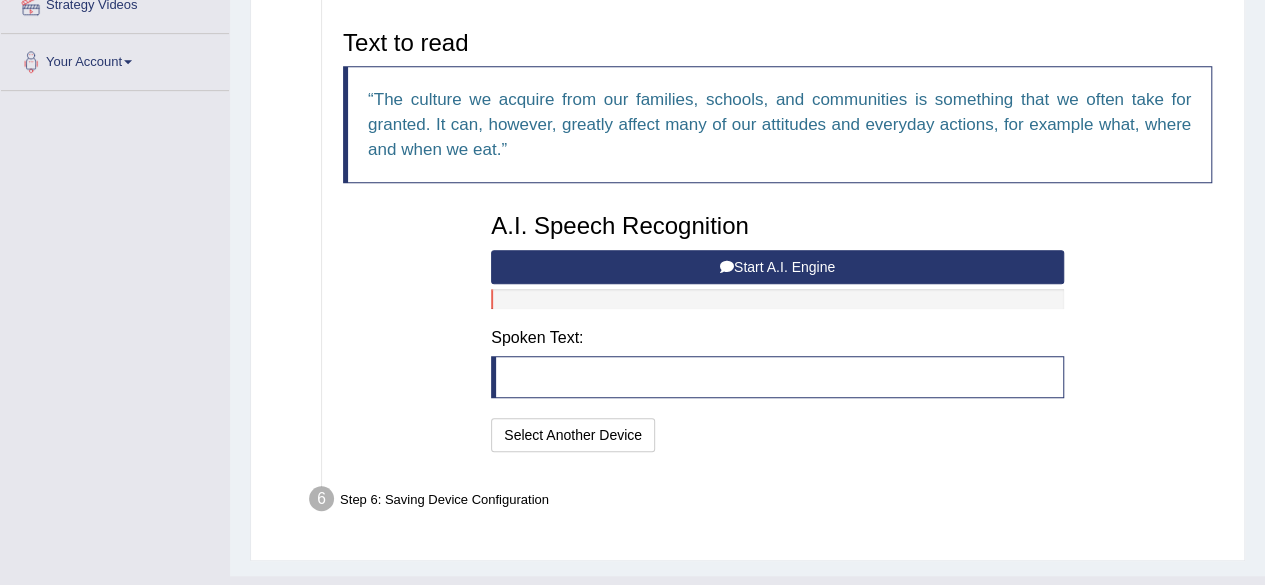 scroll, scrollTop: 501, scrollLeft: 0, axis: vertical 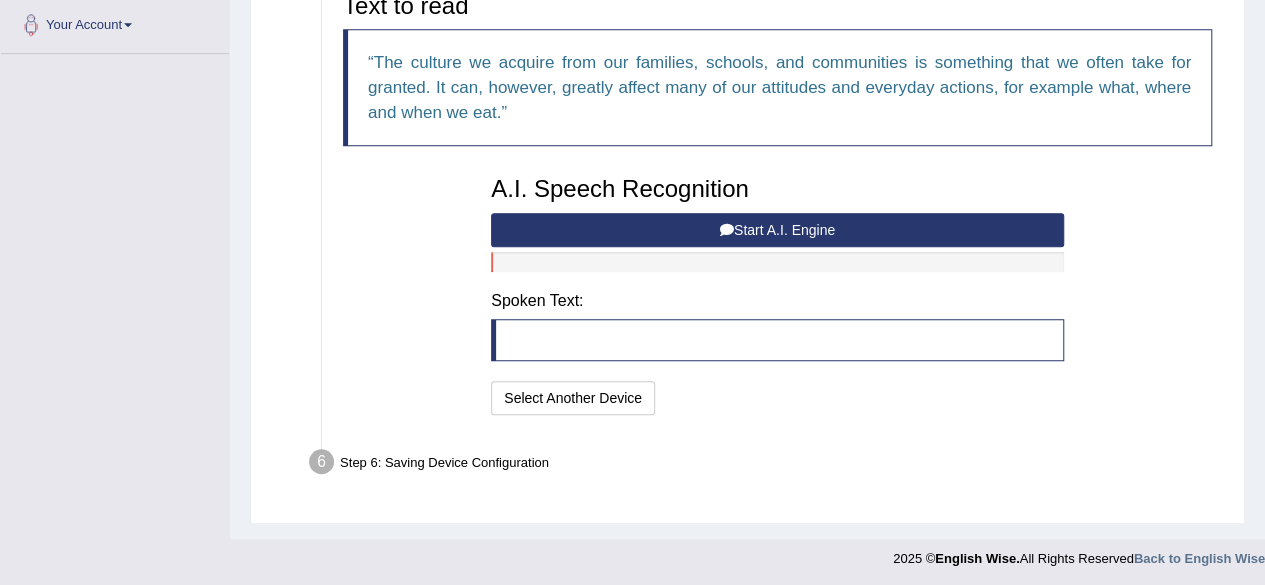 click at bounding box center (777, 340) 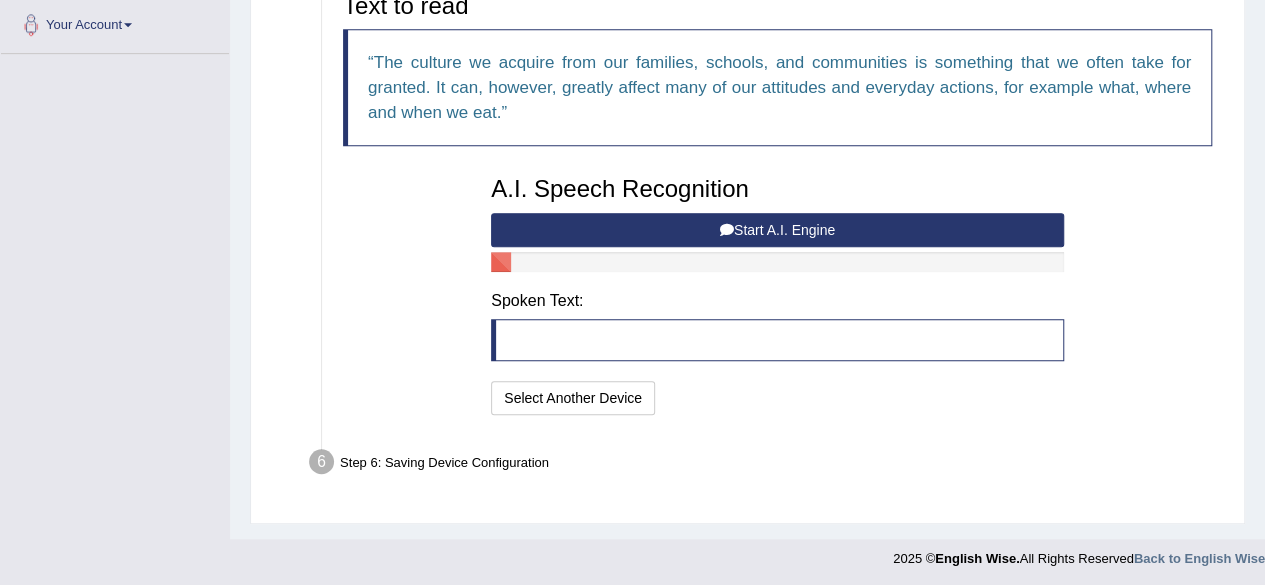 click at bounding box center (777, 340) 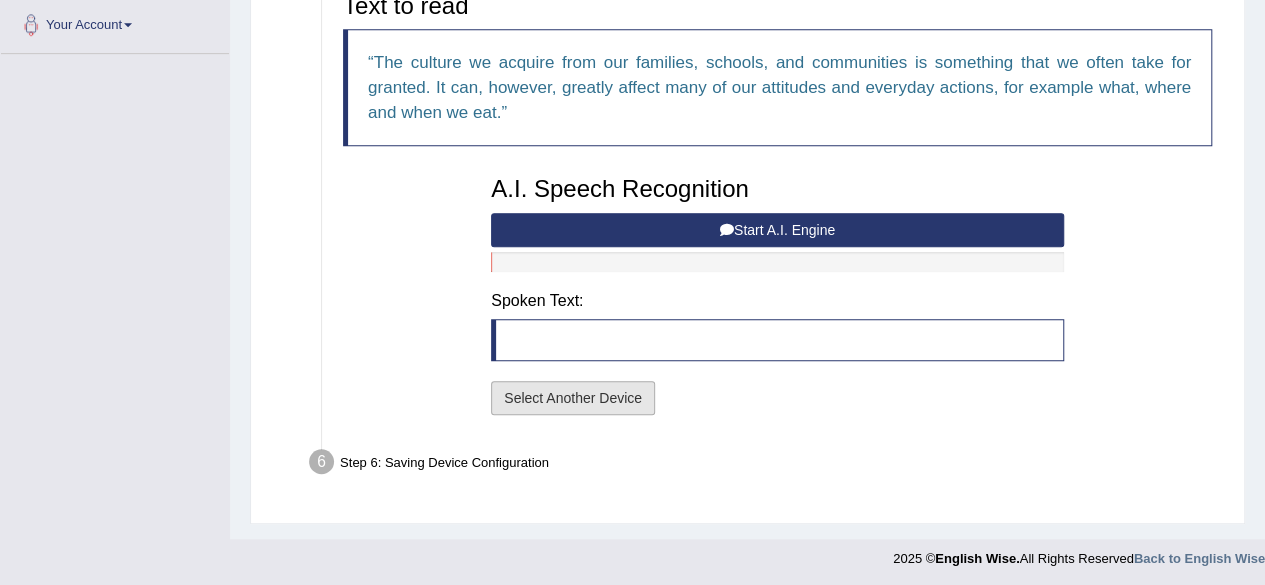 click on "Select Another Device" at bounding box center (573, 398) 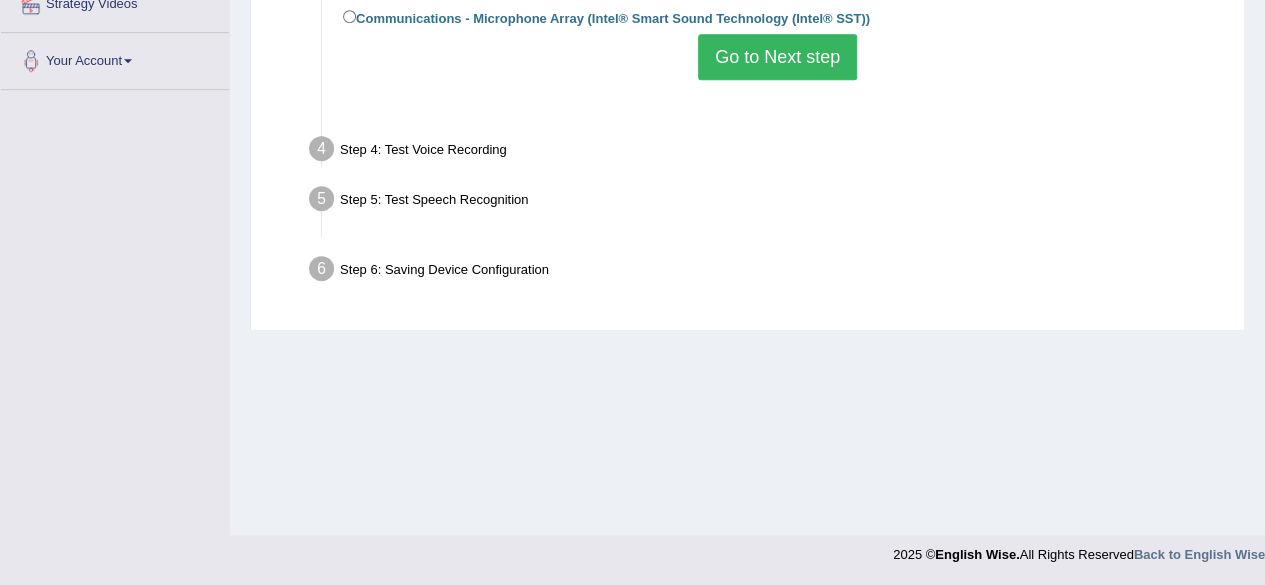 scroll, scrollTop: 464, scrollLeft: 0, axis: vertical 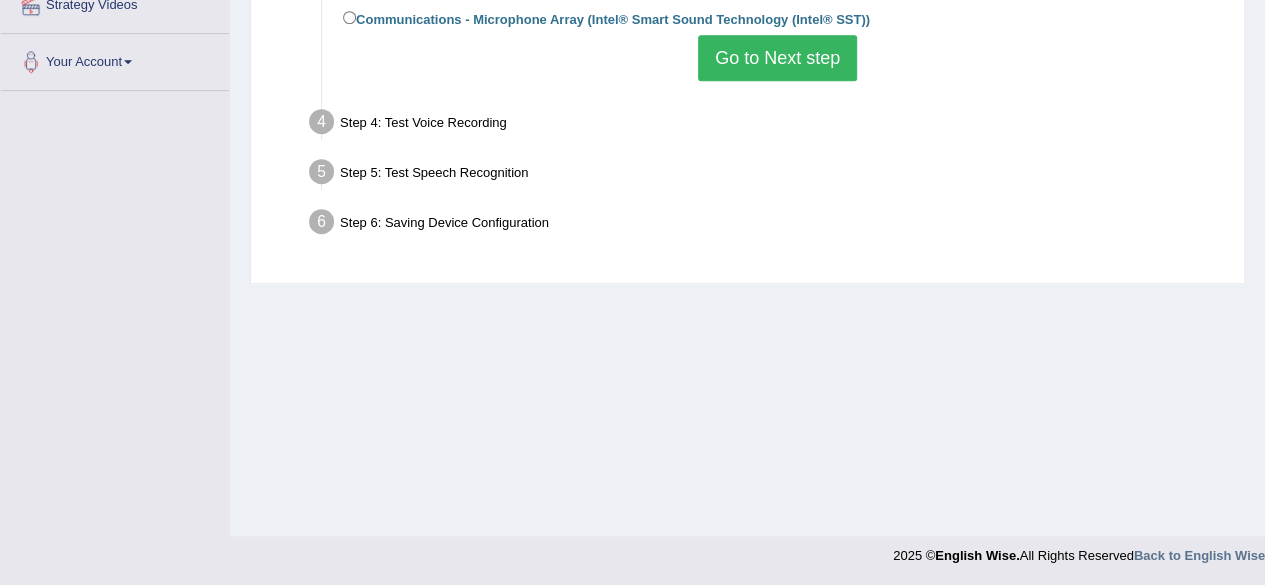 click on "Go to Next step" at bounding box center (777, 58) 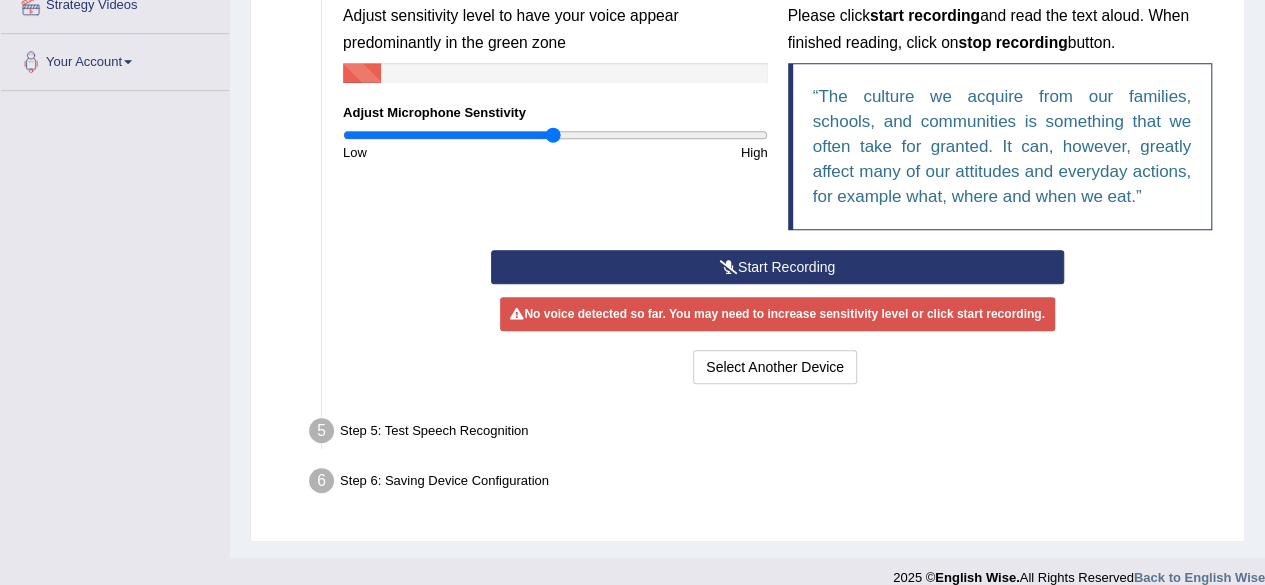 click at bounding box center (729, 267) 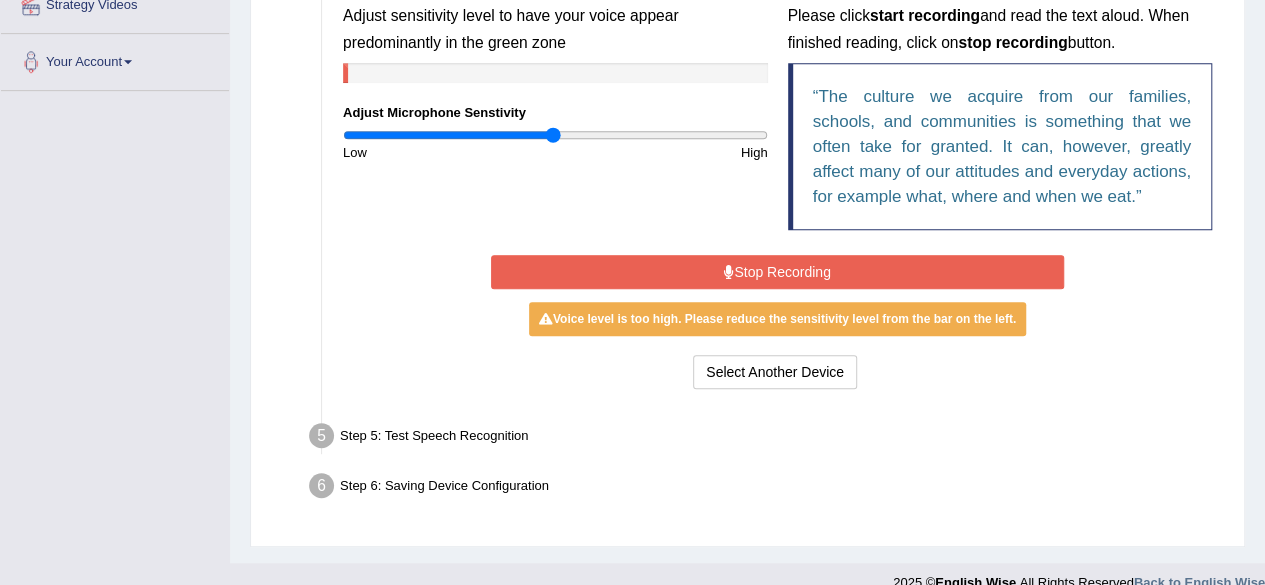 click on "Stop Recording" at bounding box center [777, 272] 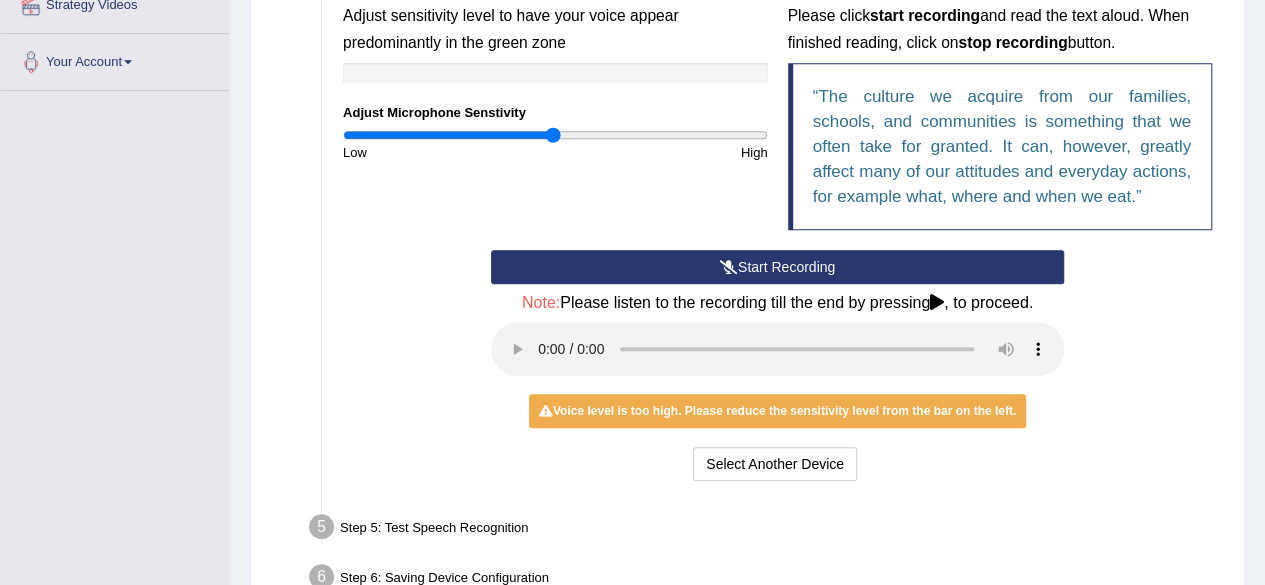 click on "Start Recording" at bounding box center [777, 267] 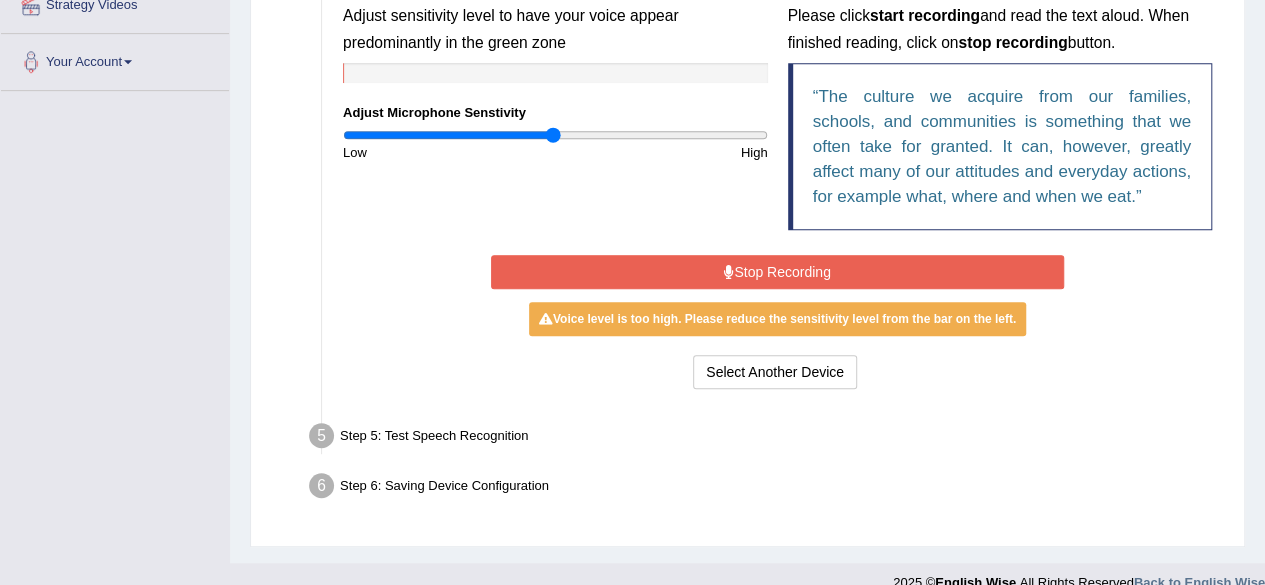 click on "Stop Recording" at bounding box center [777, 272] 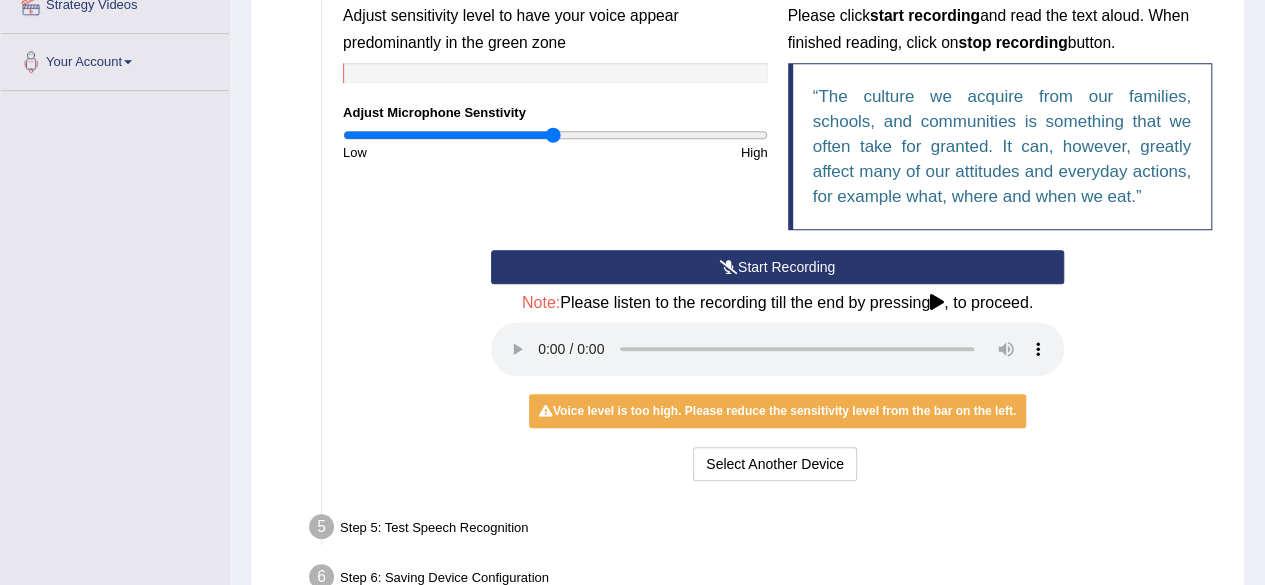 click on "Start Recording" at bounding box center [777, 267] 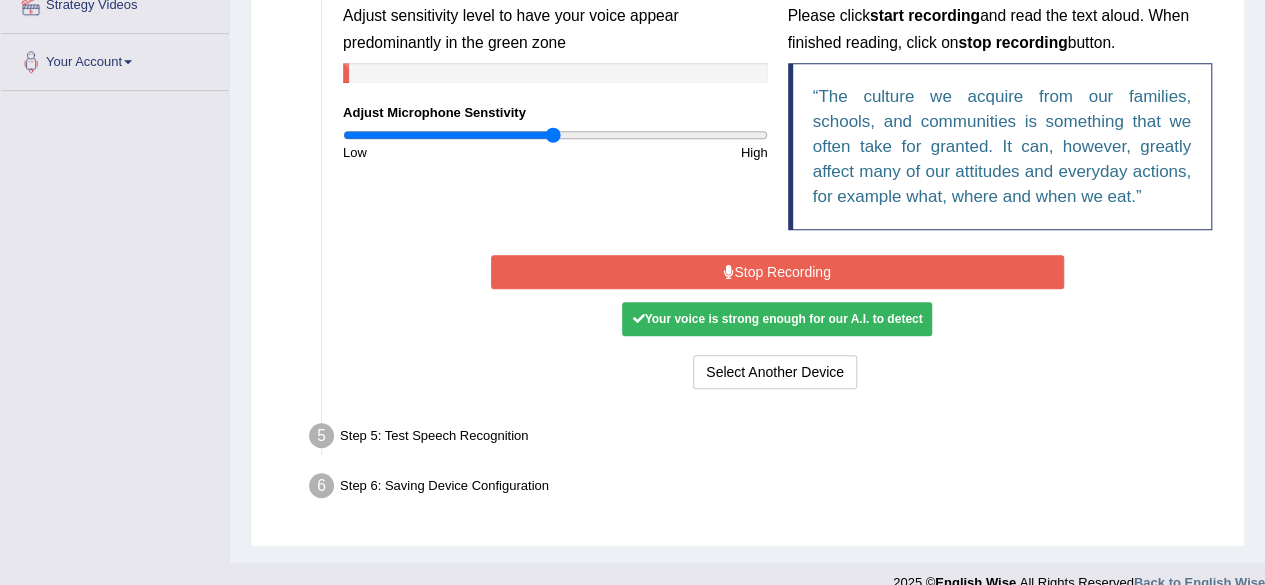 click on "Stop Recording" at bounding box center (777, 272) 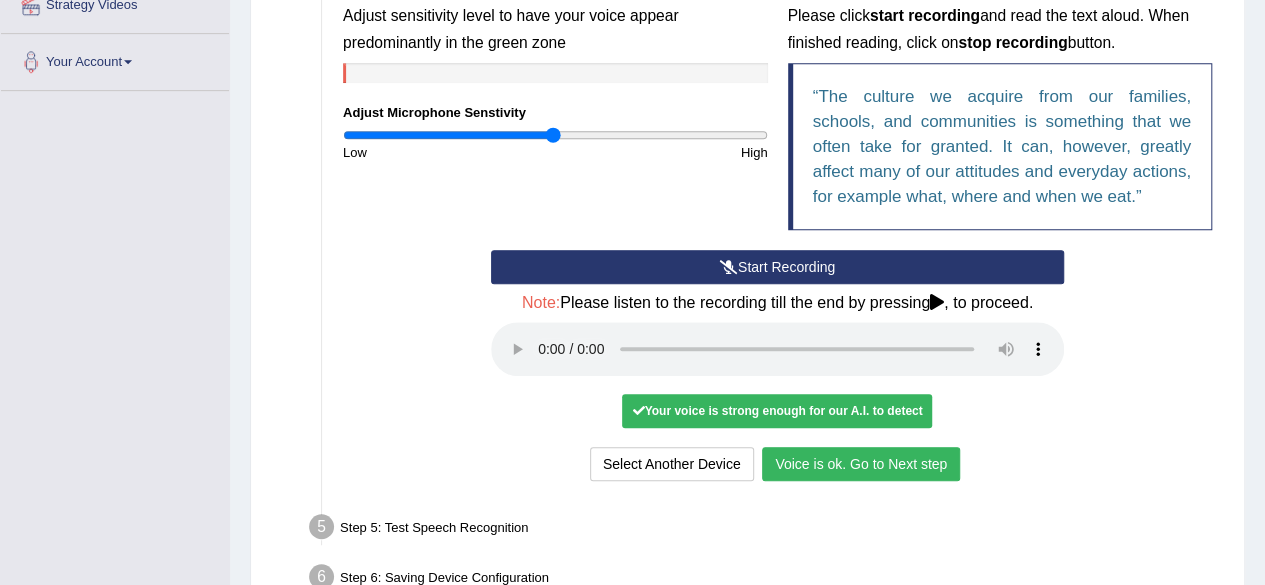 click on "Voice is ok. Go to Next step" at bounding box center [861, 464] 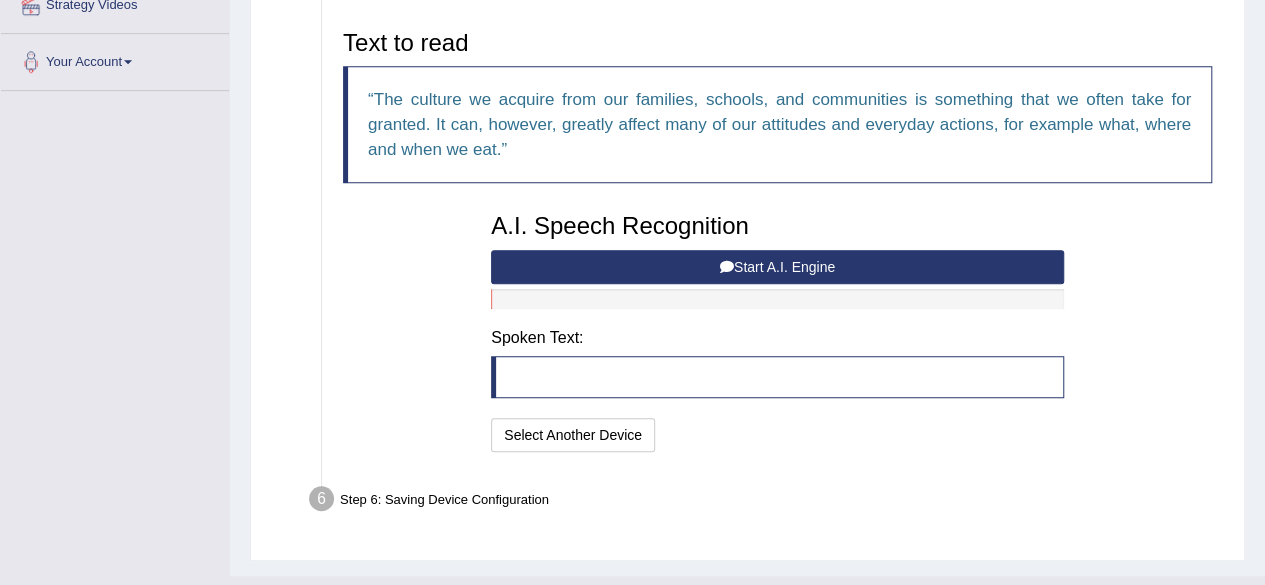 click at bounding box center [777, 377] 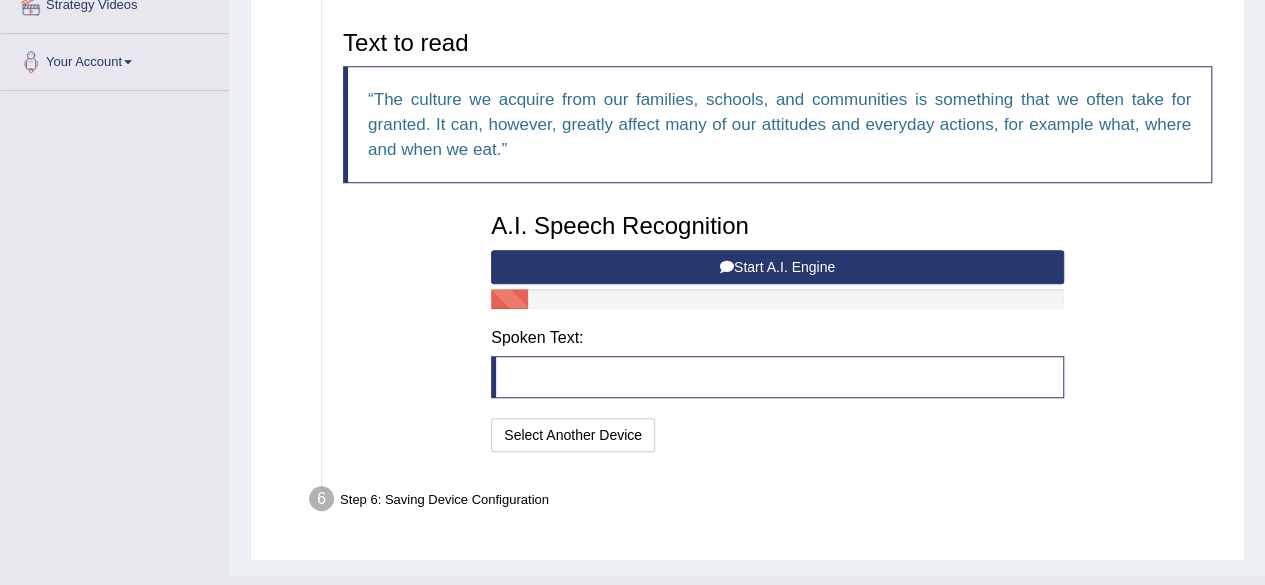 click on "Start A.I. Engine" at bounding box center (777, 267) 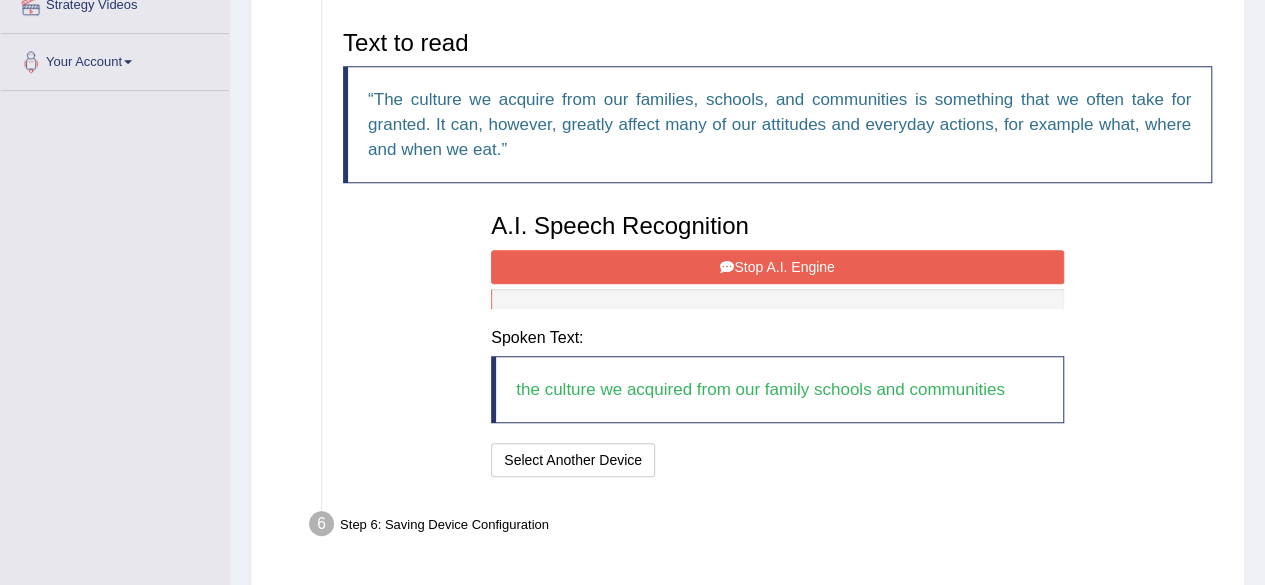 click on "Stop A.I. Engine" at bounding box center [777, 267] 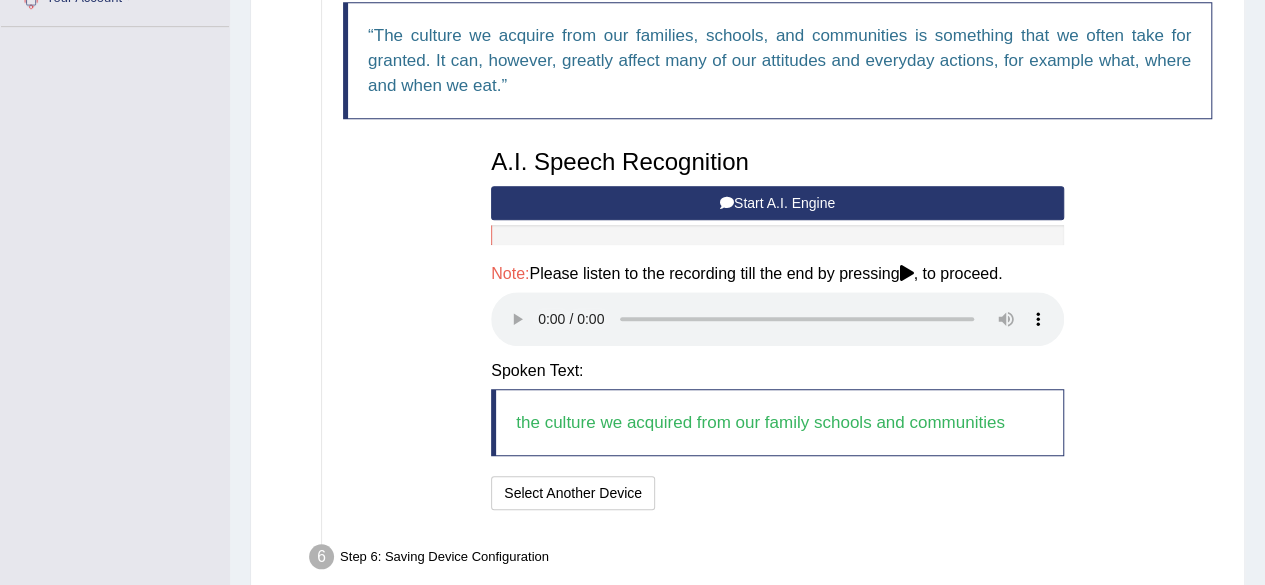 scroll, scrollTop: 622, scrollLeft: 0, axis: vertical 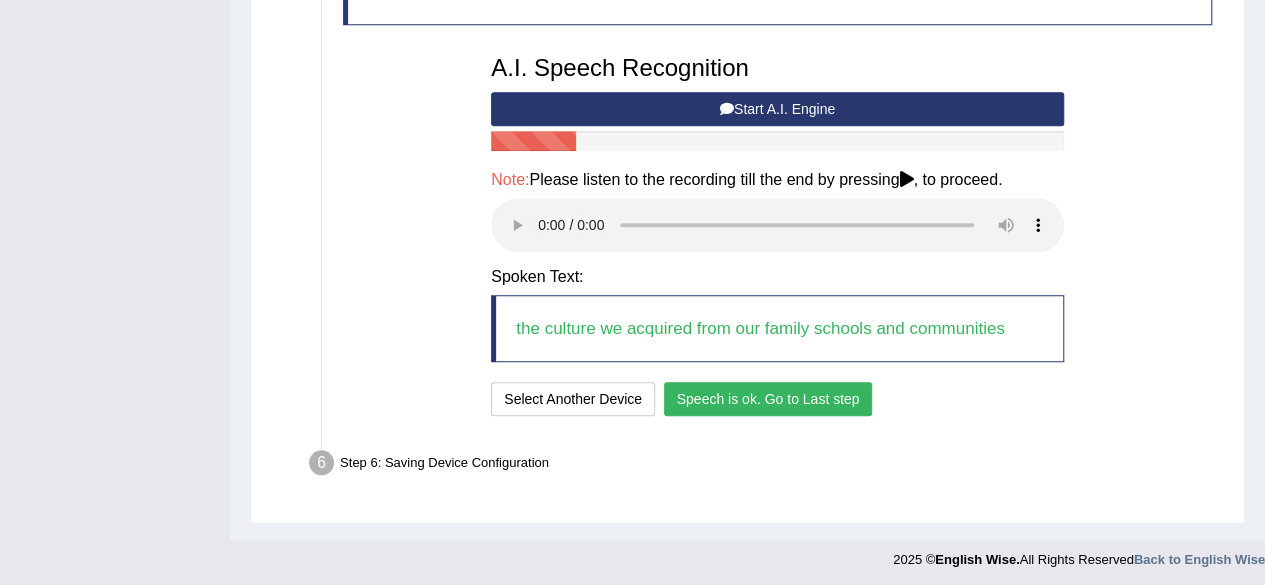 click on "Speech is ok. Go to Last step" at bounding box center [768, 399] 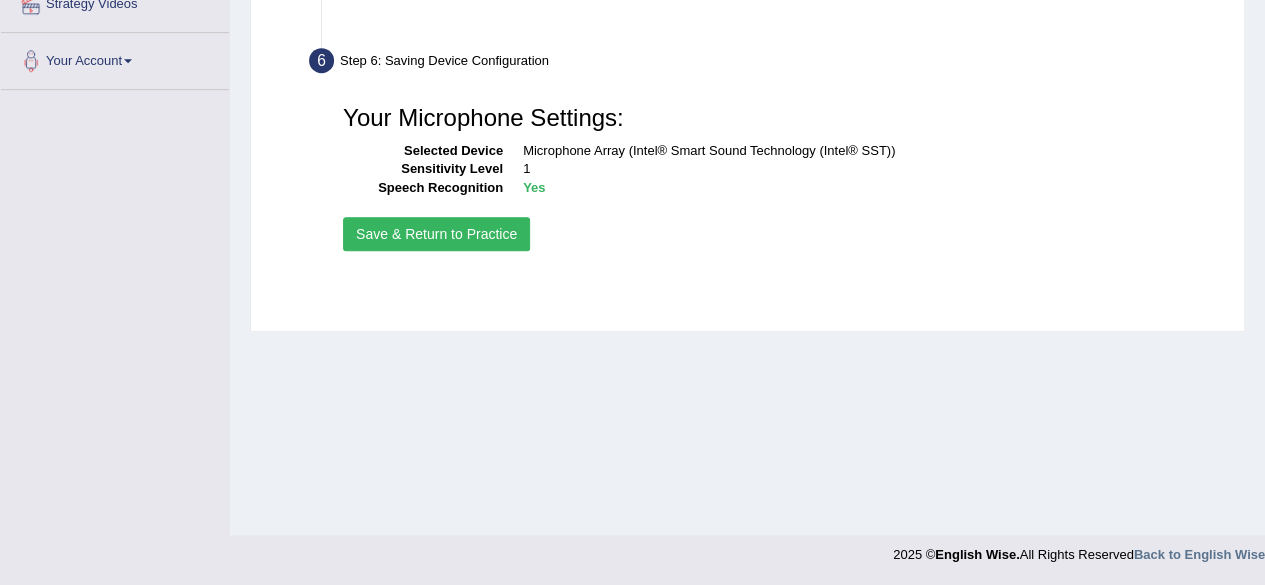 scroll, scrollTop: 464, scrollLeft: 0, axis: vertical 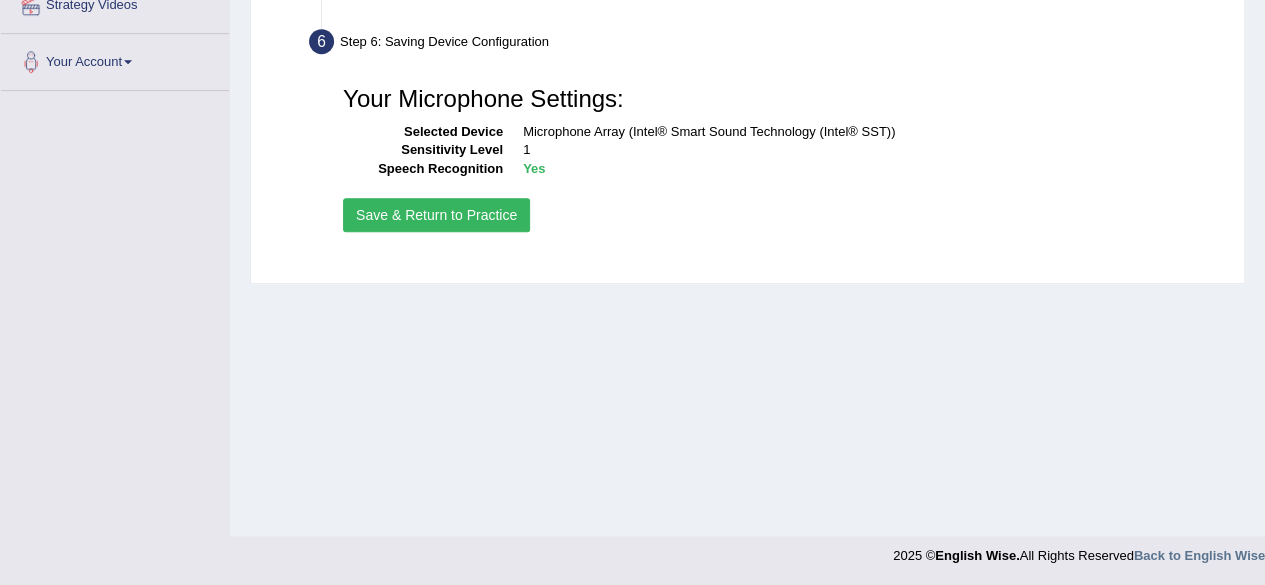 click on "Save & Return to Practice" at bounding box center (436, 215) 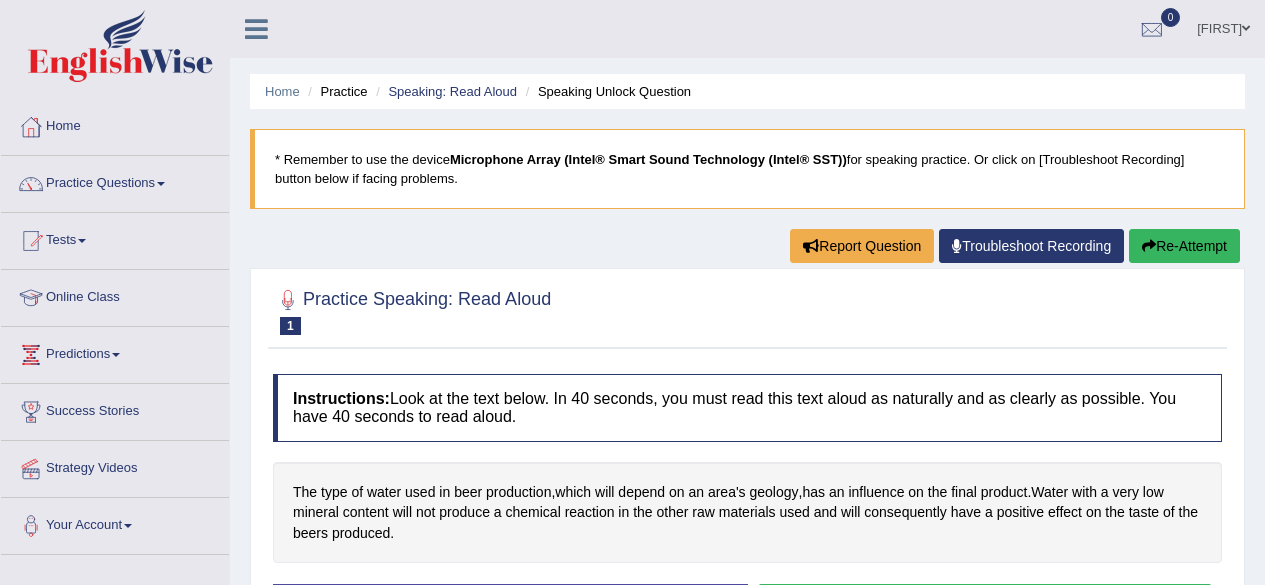 scroll, scrollTop: 0, scrollLeft: 0, axis: both 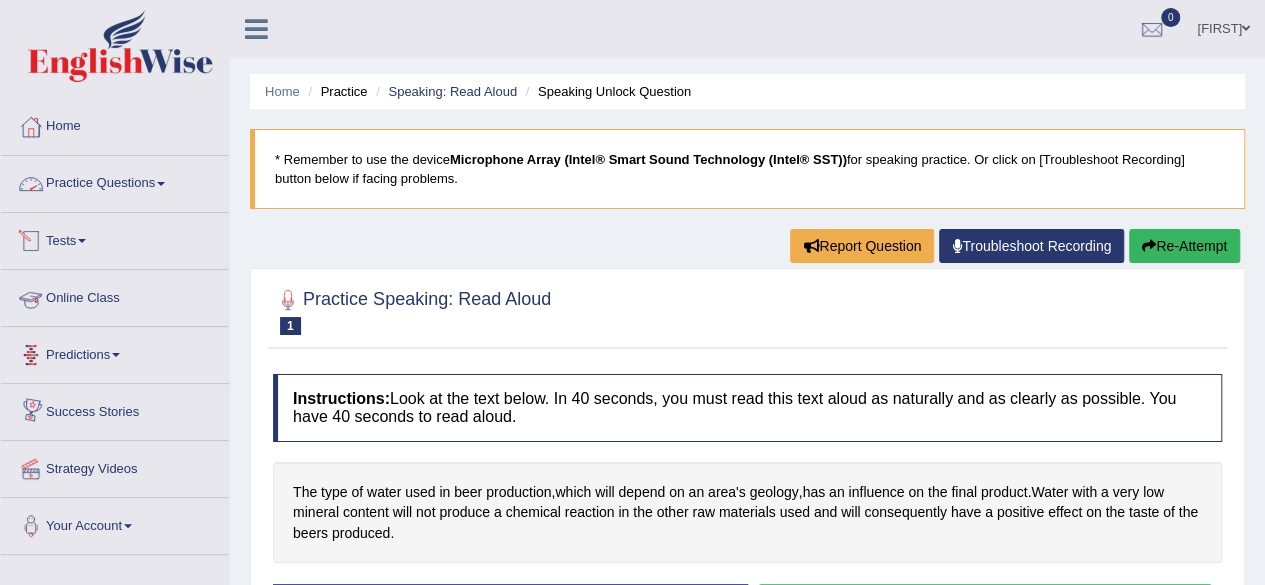 click on "Practice Questions" at bounding box center [115, 181] 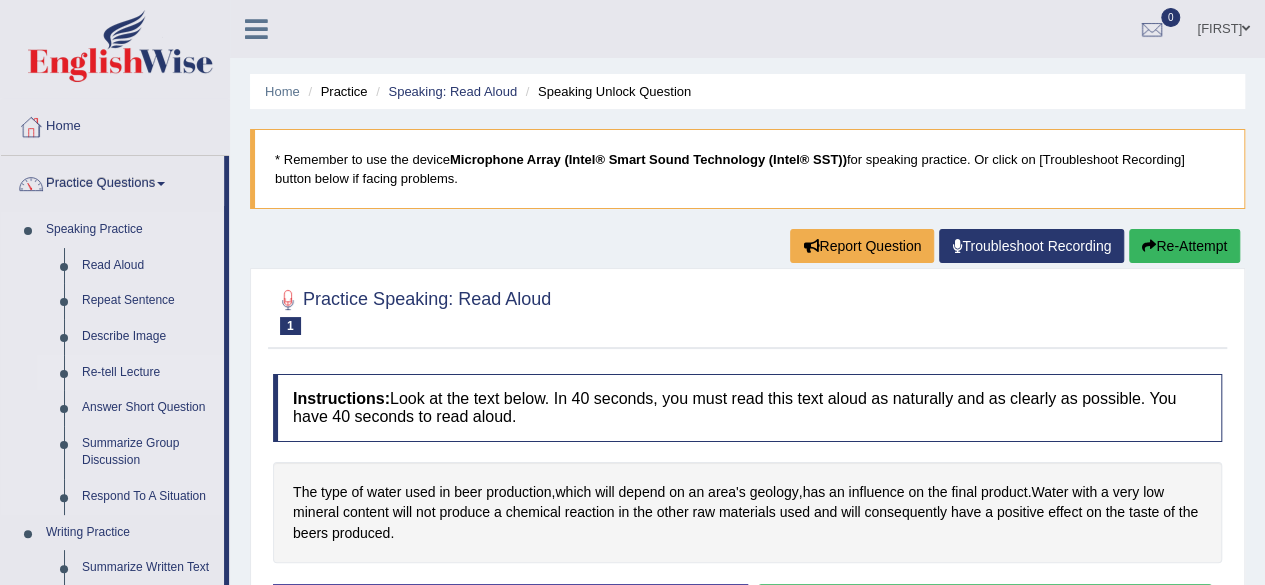 click on "Re-tell Lecture" at bounding box center [148, 373] 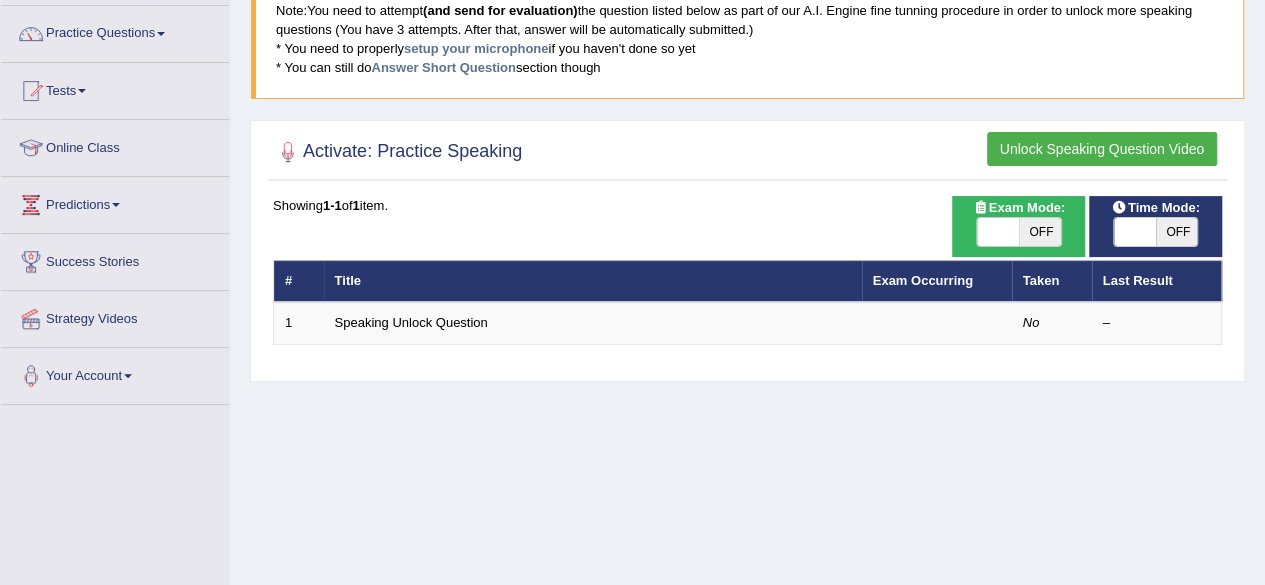 scroll, scrollTop: 150, scrollLeft: 0, axis: vertical 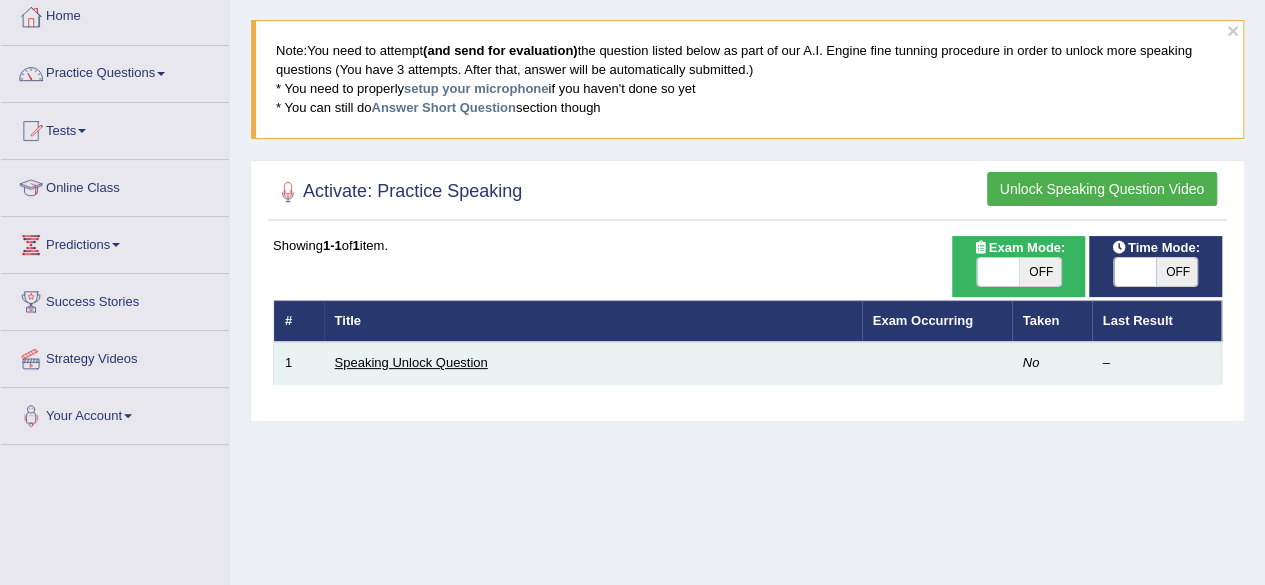 click on "Speaking Unlock Question" at bounding box center [411, 362] 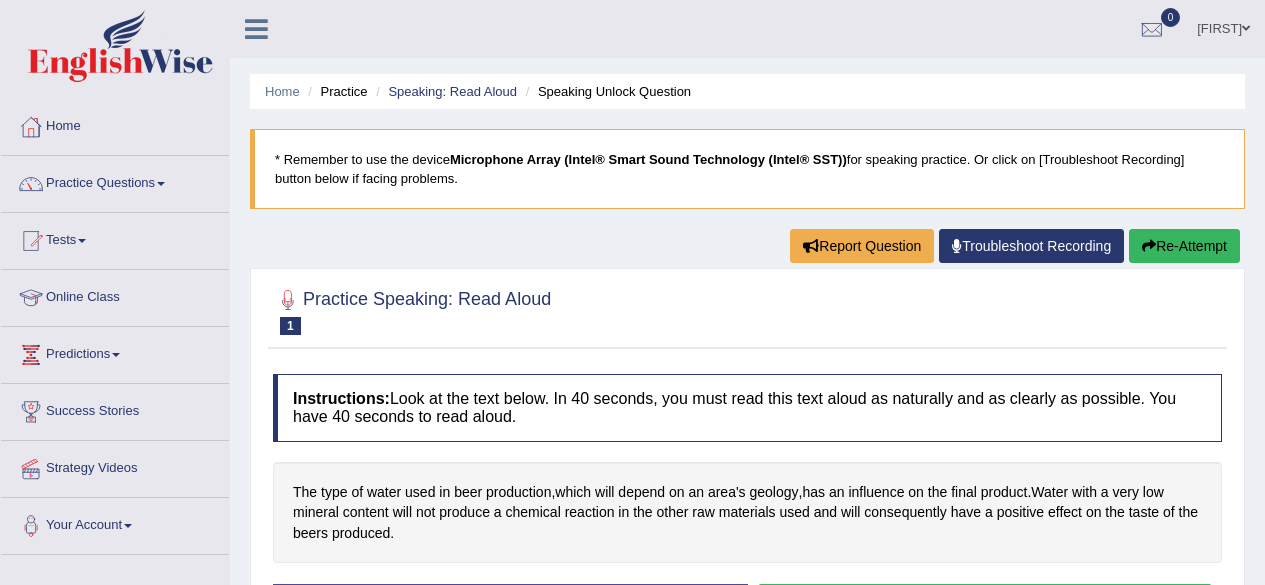 scroll, scrollTop: 316, scrollLeft: 0, axis: vertical 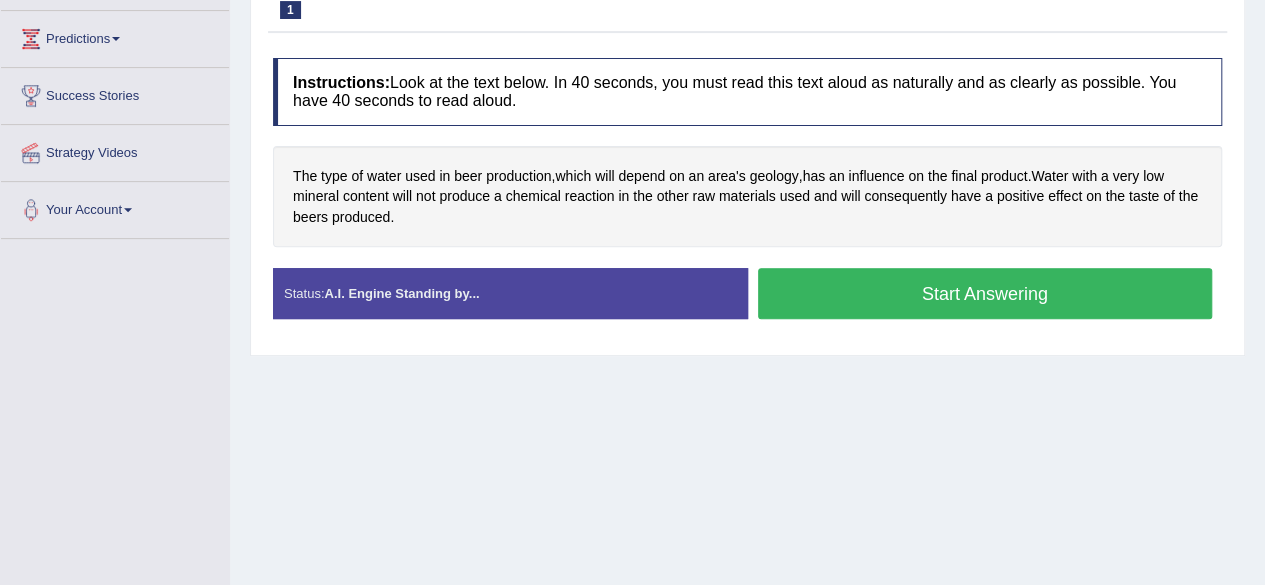 click on "Start Answering" at bounding box center (985, 293) 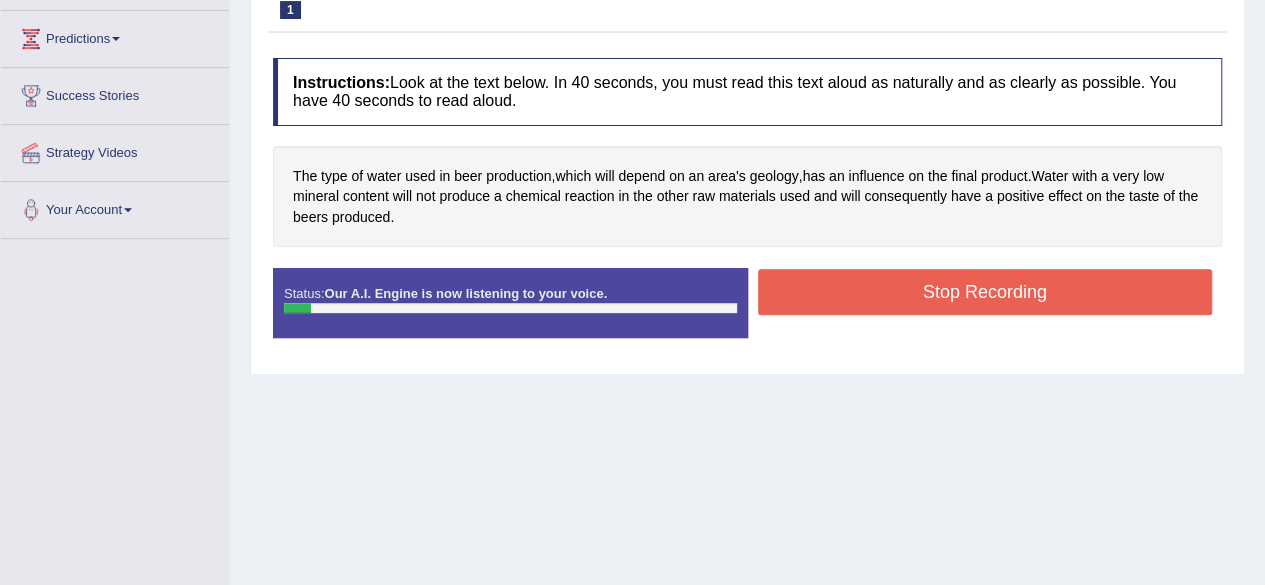 click on "Stop Recording" at bounding box center [985, 292] 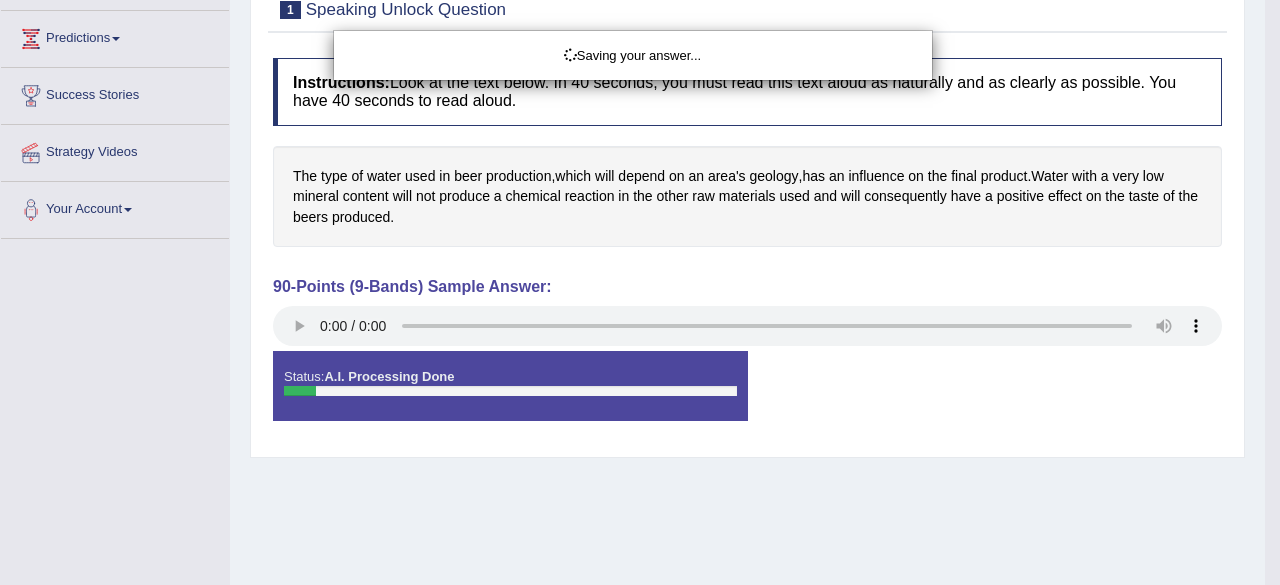 click on "Saving your answer..." at bounding box center [640, 292] 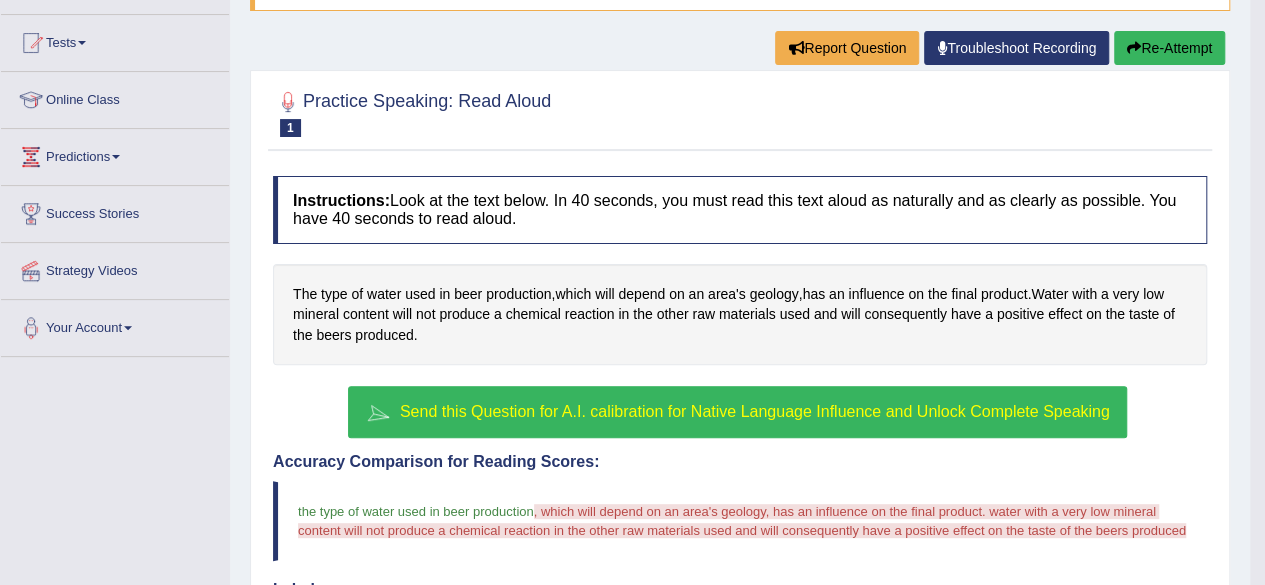 scroll, scrollTop: 204, scrollLeft: 0, axis: vertical 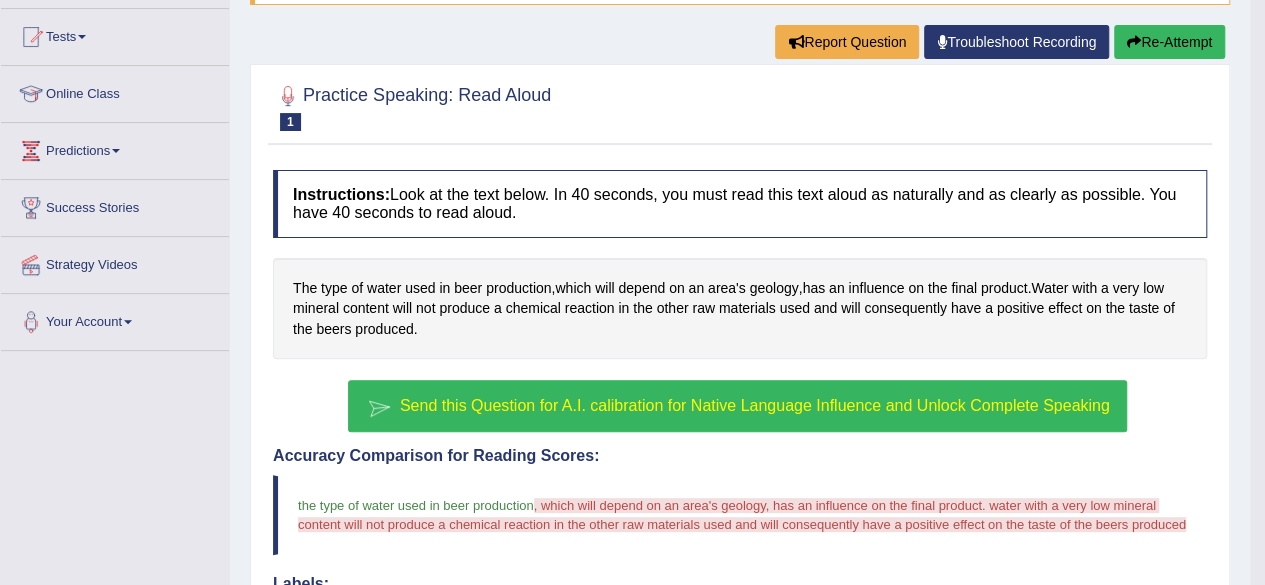 click on "Send this Question for A.I. calibration for Native Language Influence and Unlock Complete Speaking" at bounding box center (755, 405) 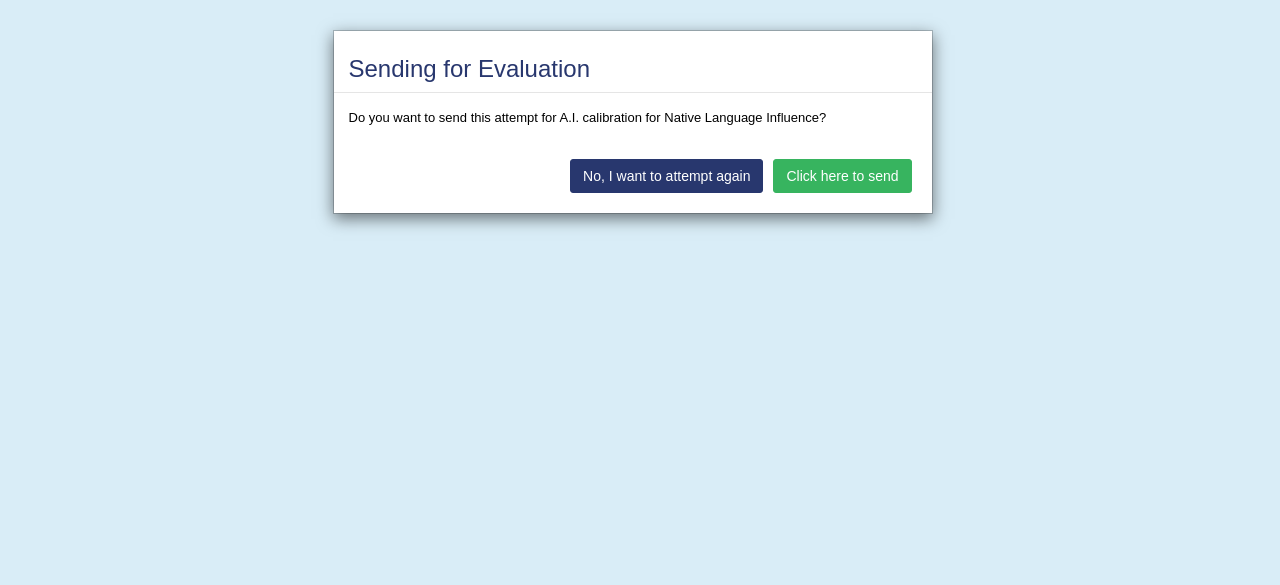 click on "Click here to send" at bounding box center [842, 176] 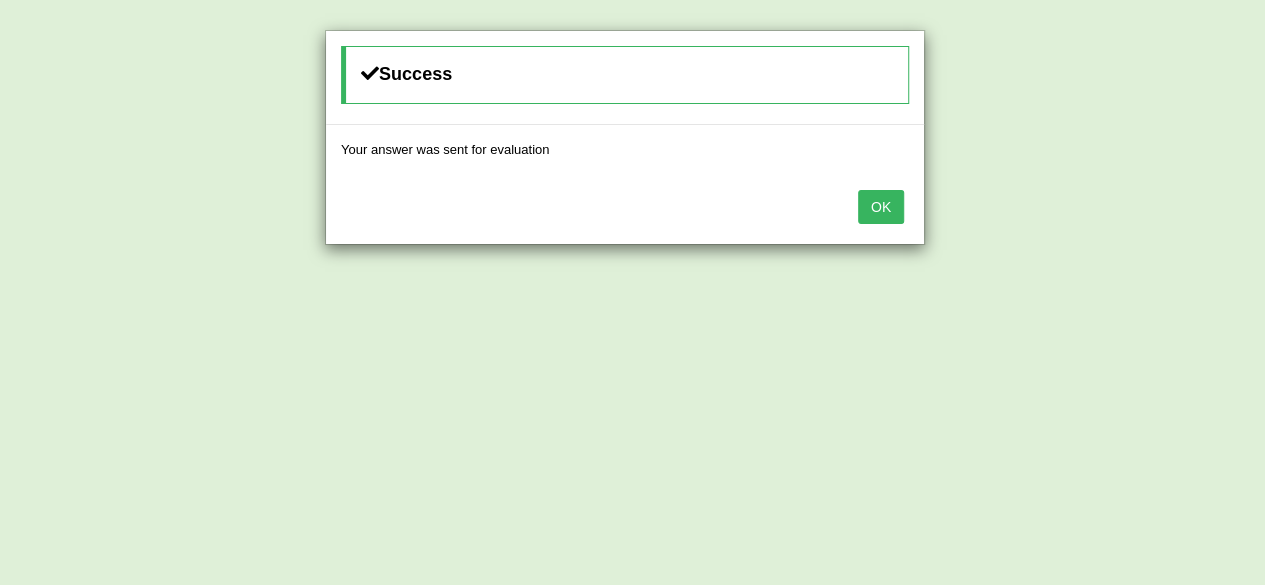 scroll, scrollTop: 266, scrollLeft: 0, axis: vertical 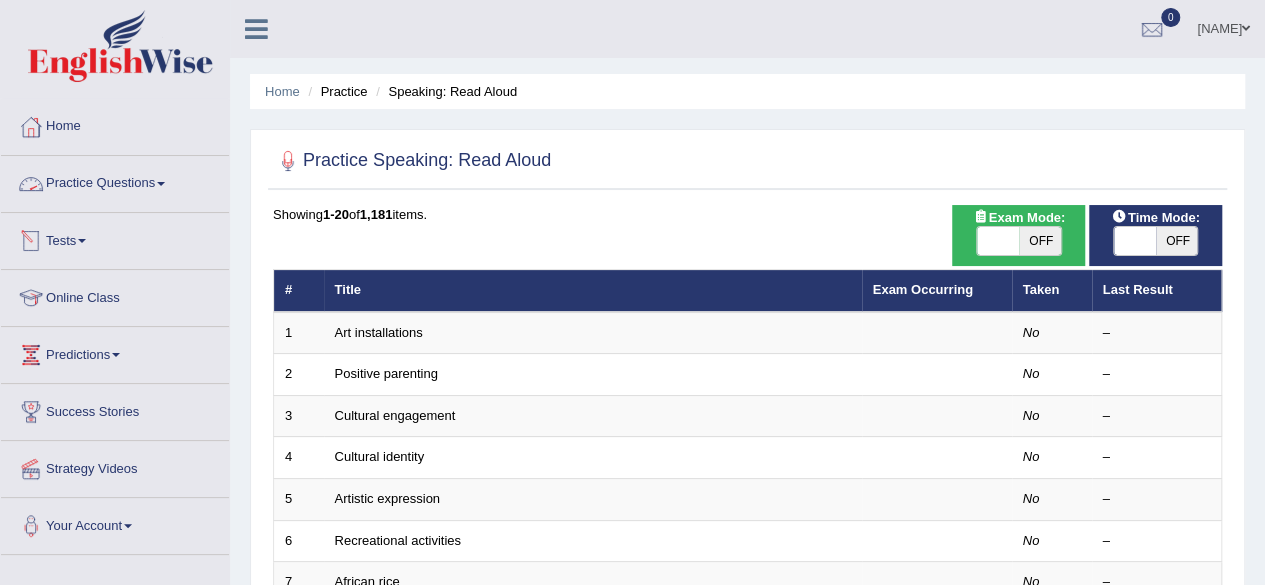 click on "Practice Questions" at bounding box center (115, 181) 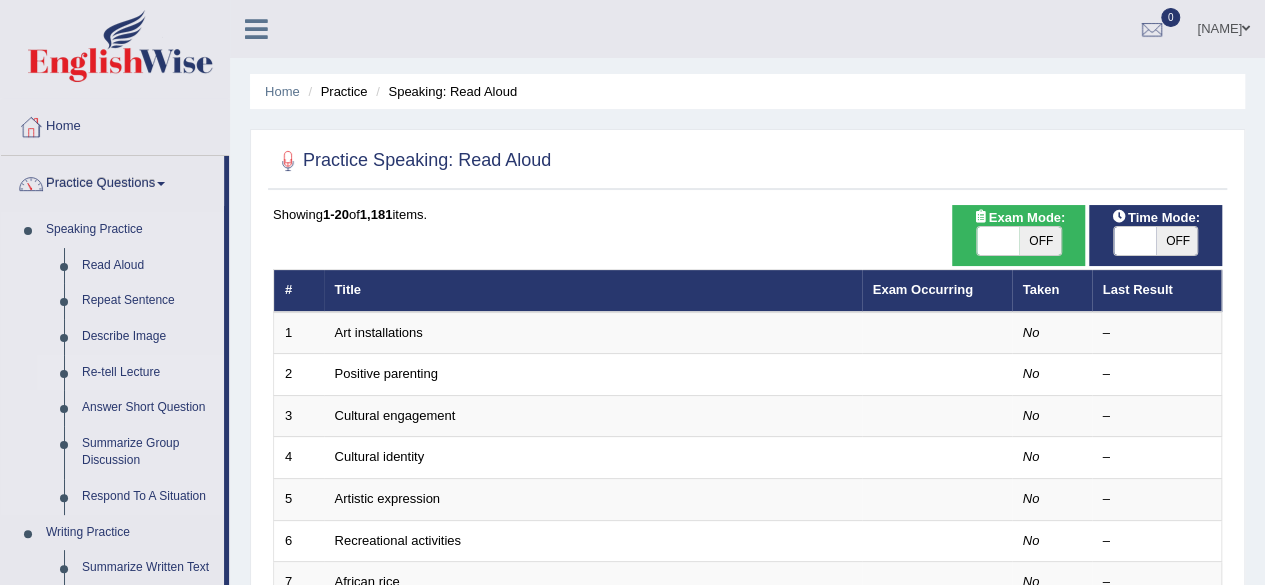 click on "Re-tell Lecture" at bounding box center (148, 373) 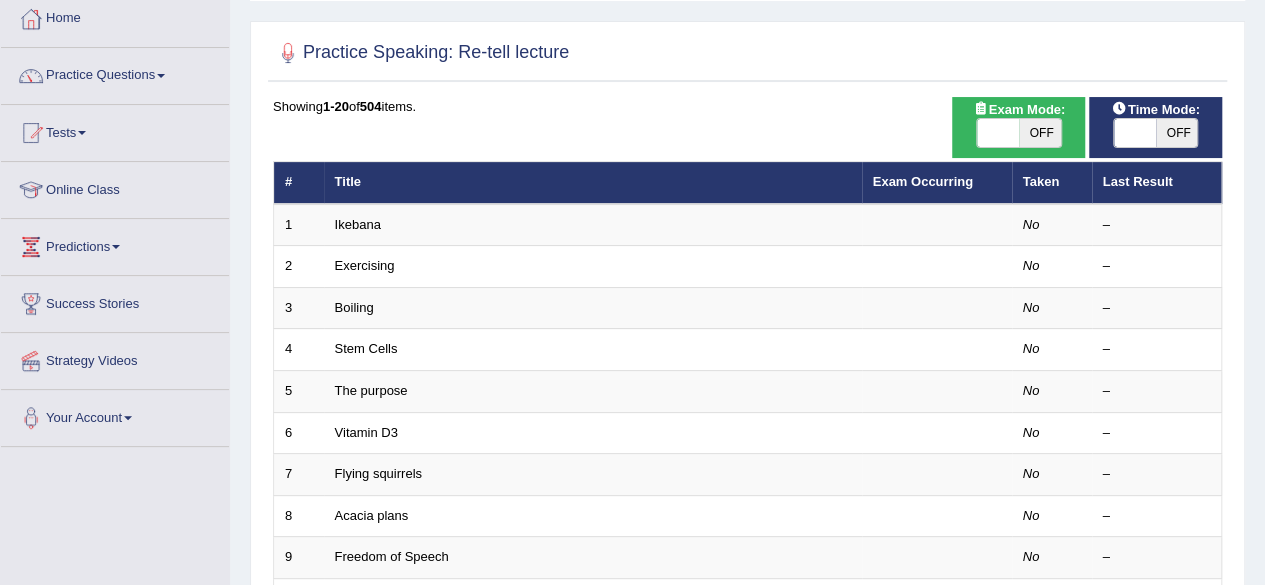 scroll, scrollTop: 0, scrollLeft: 0, axis: both 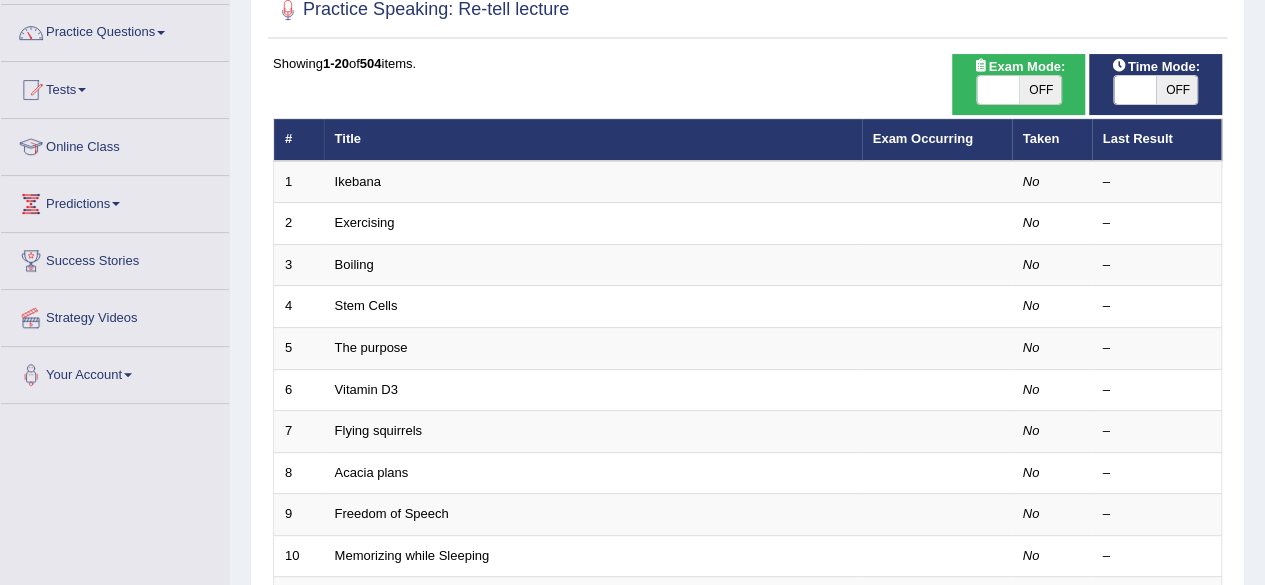 click on "OFF" at bounding box center [1040, 90] 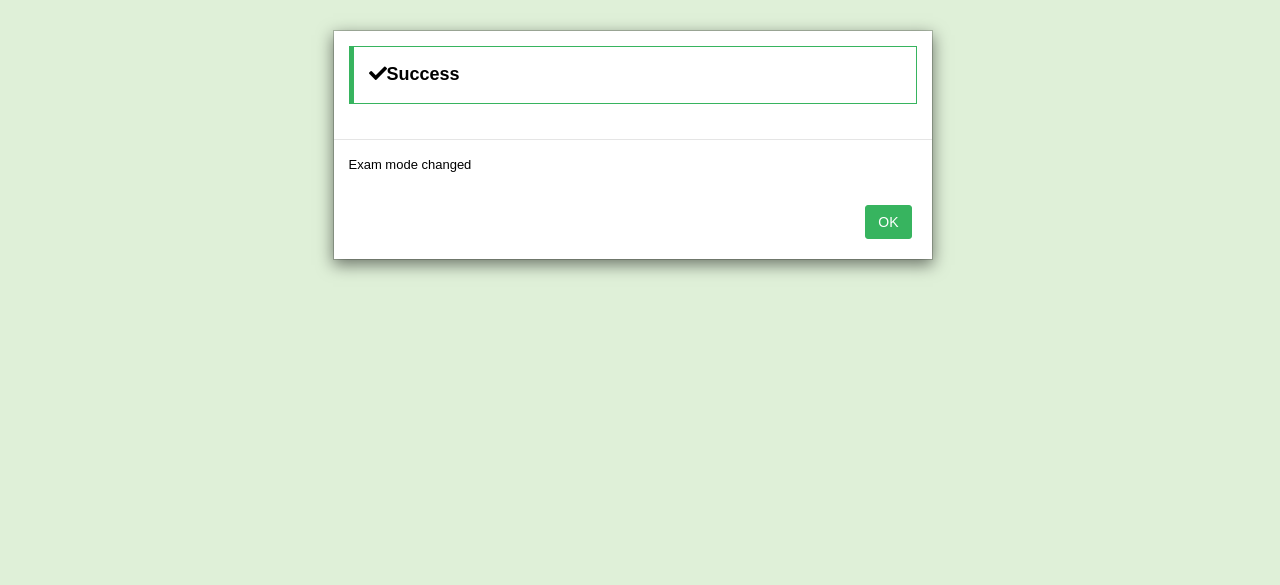 click on "OK" at bounding box center [888, 222] 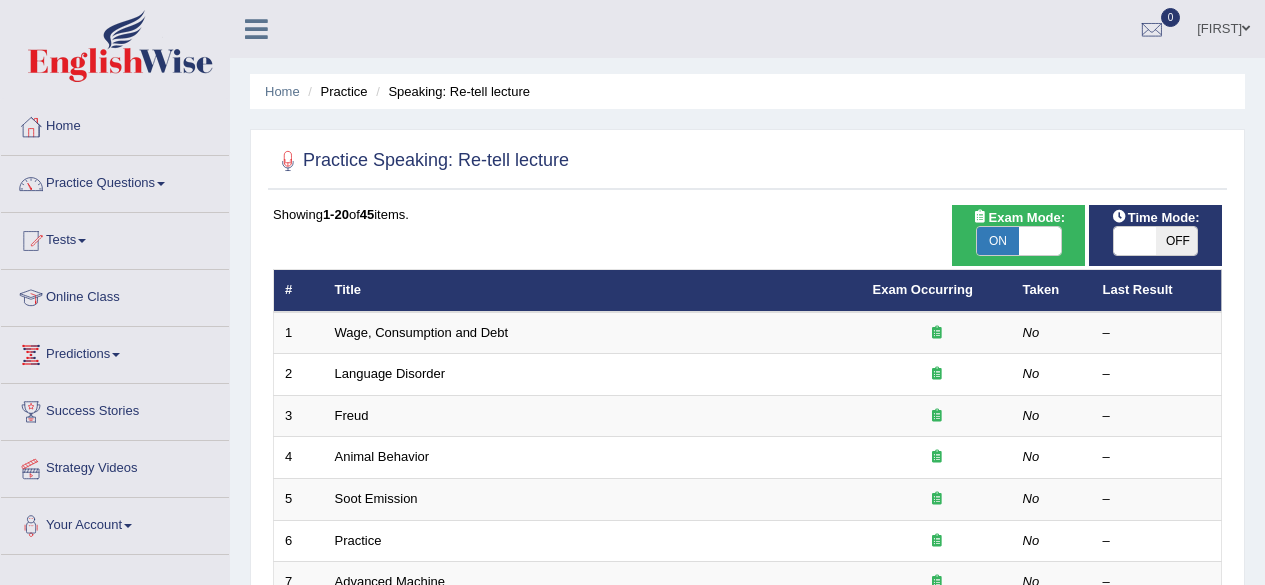 scroll, scrollTop: 166, scrollLeft: 0, axis: vertical 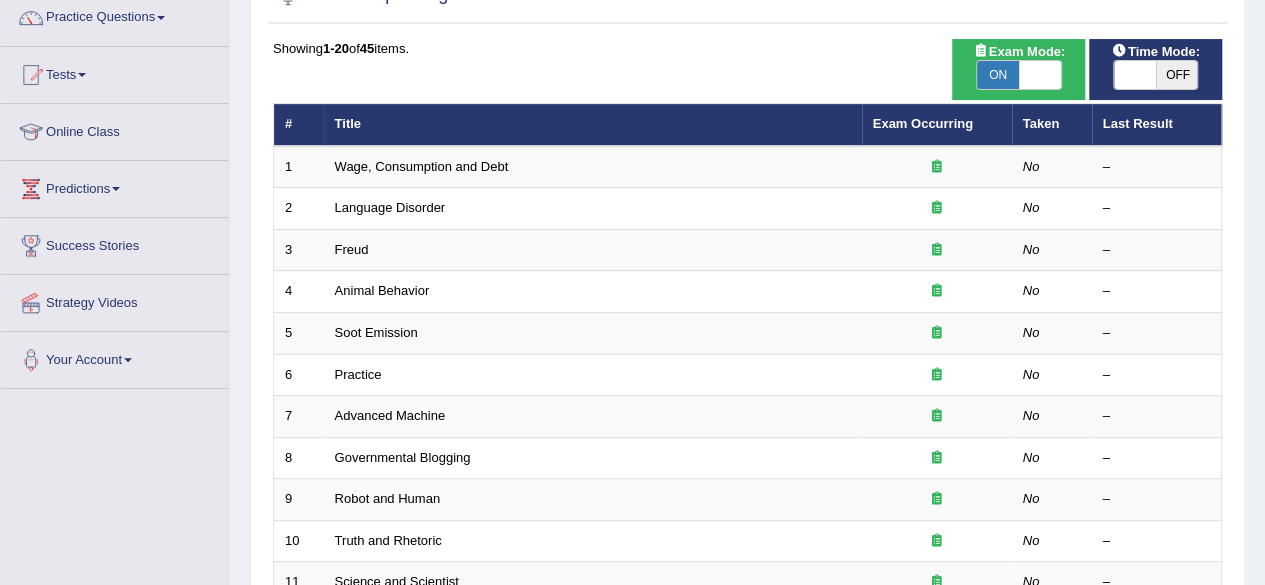 click on "OFF" at bounding box center [1177, 75] 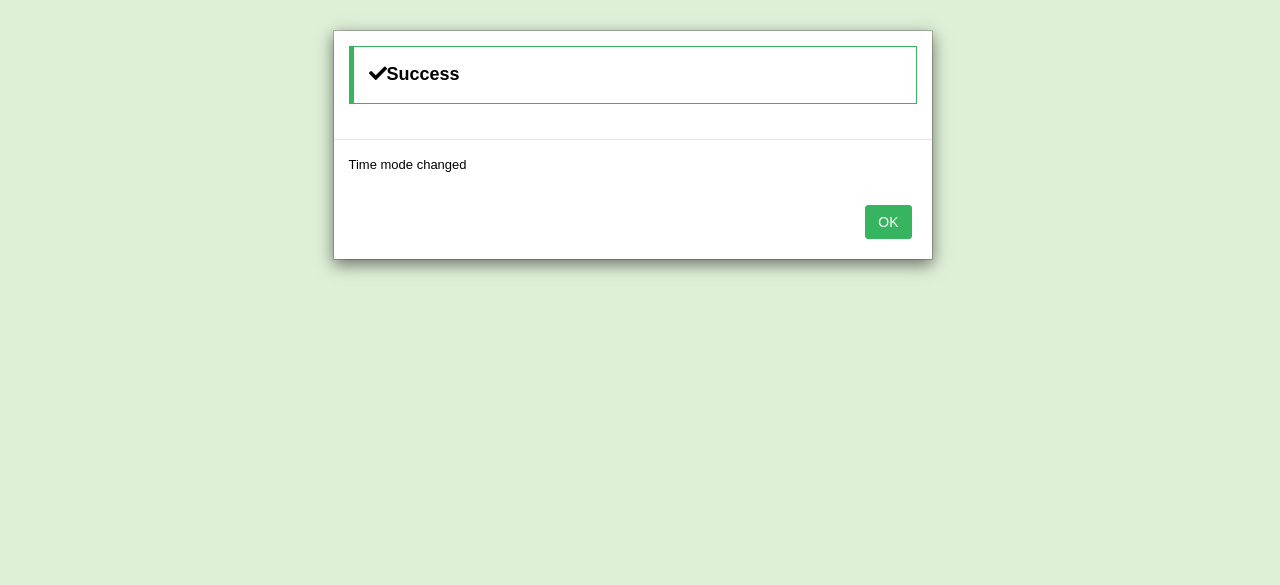 click on "OK" at bounding box center (888, 222) 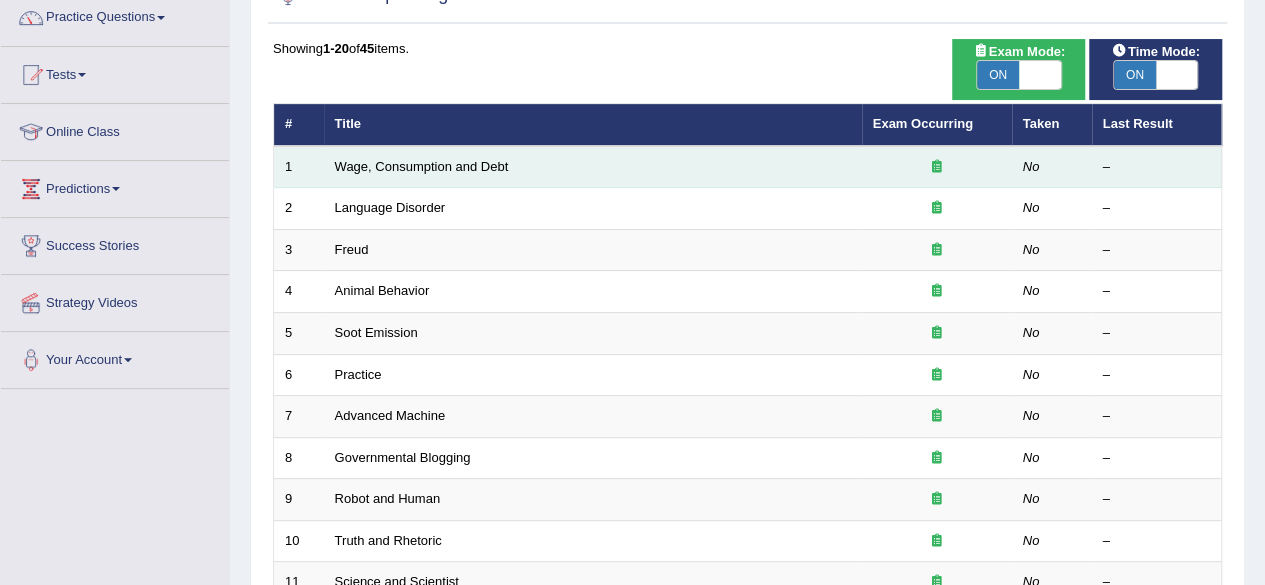 click on "Wage, Consumption and Debt" at bounding box center [593, 167] 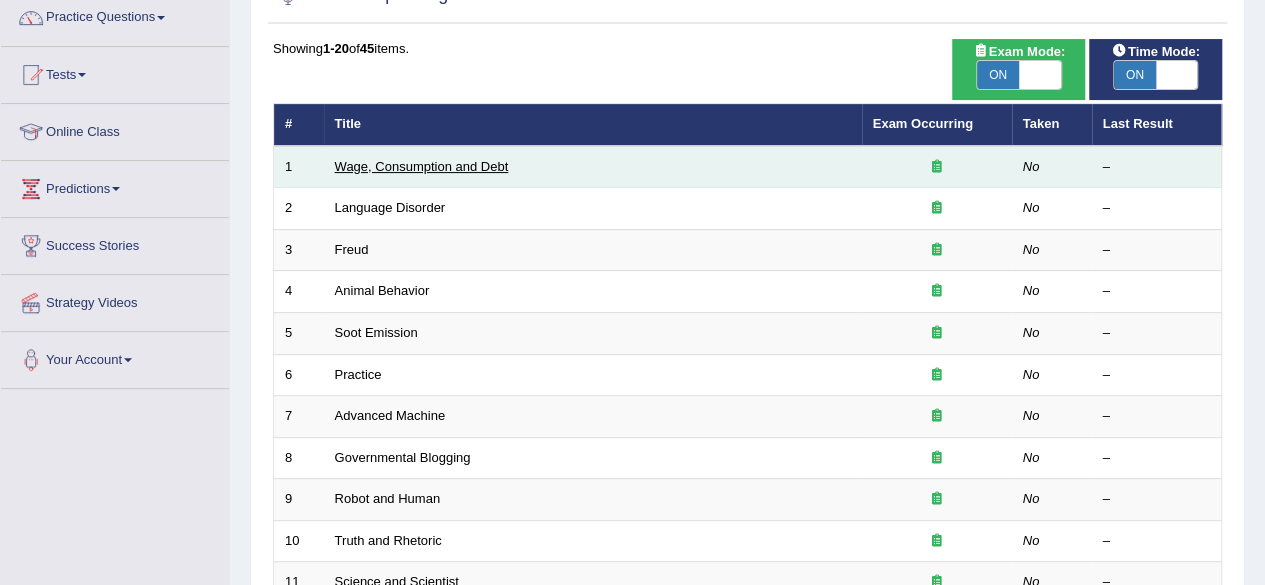 click on "Wage, Consumption and Debt" at bounding box center (422, 166) 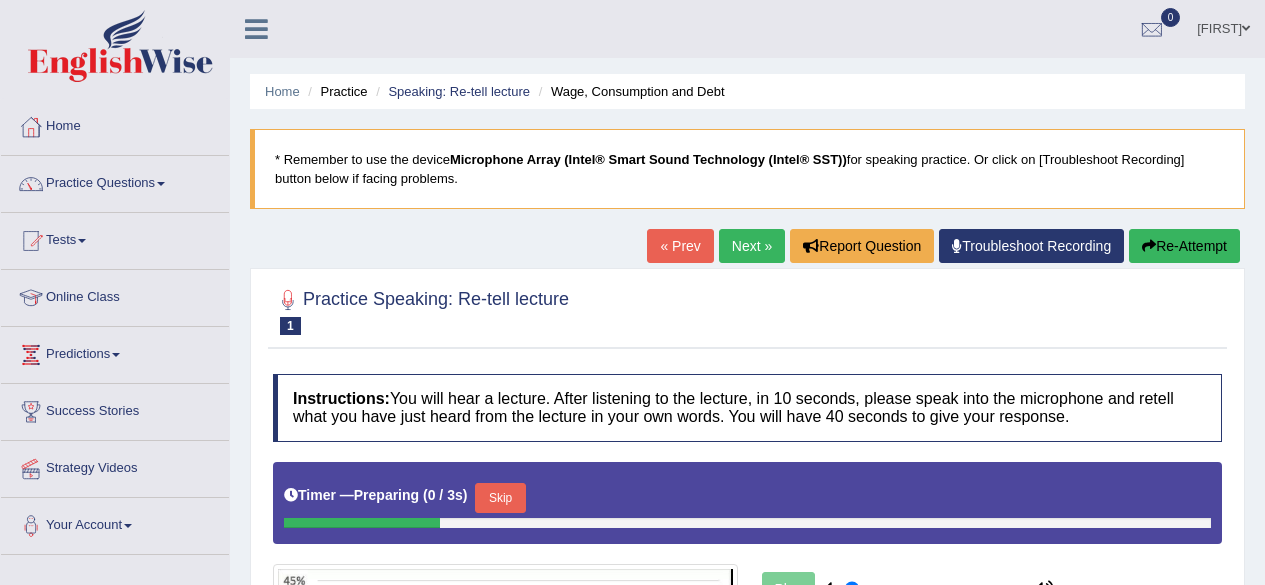 scroll, scrollTop: 0, scrollLeft: 0, axis: both 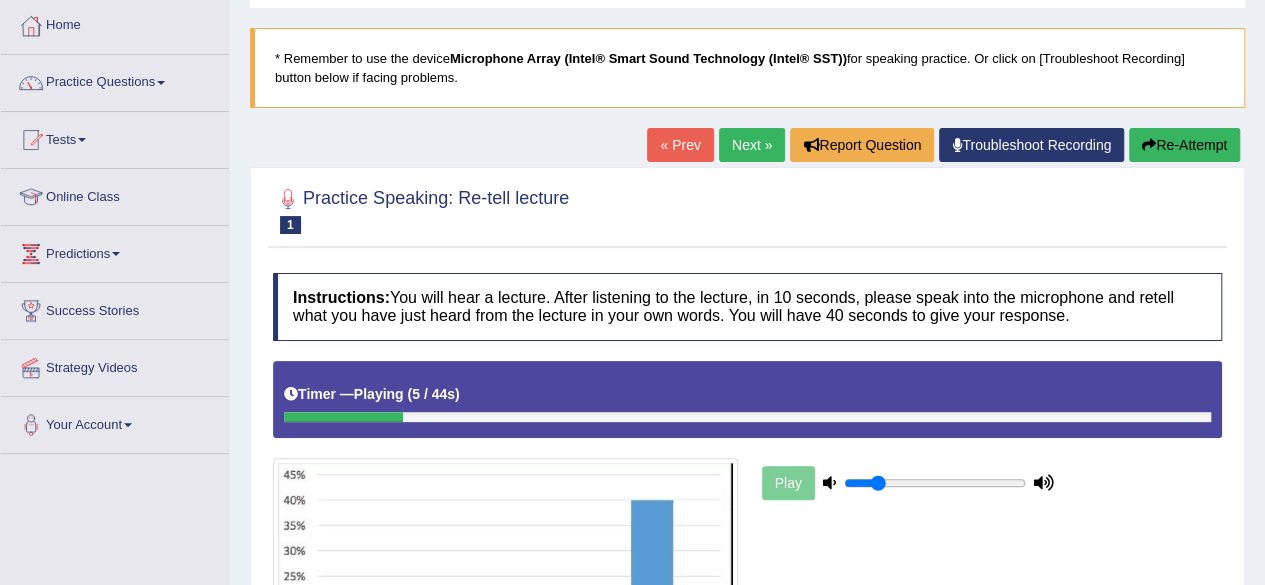 type on "0.2" 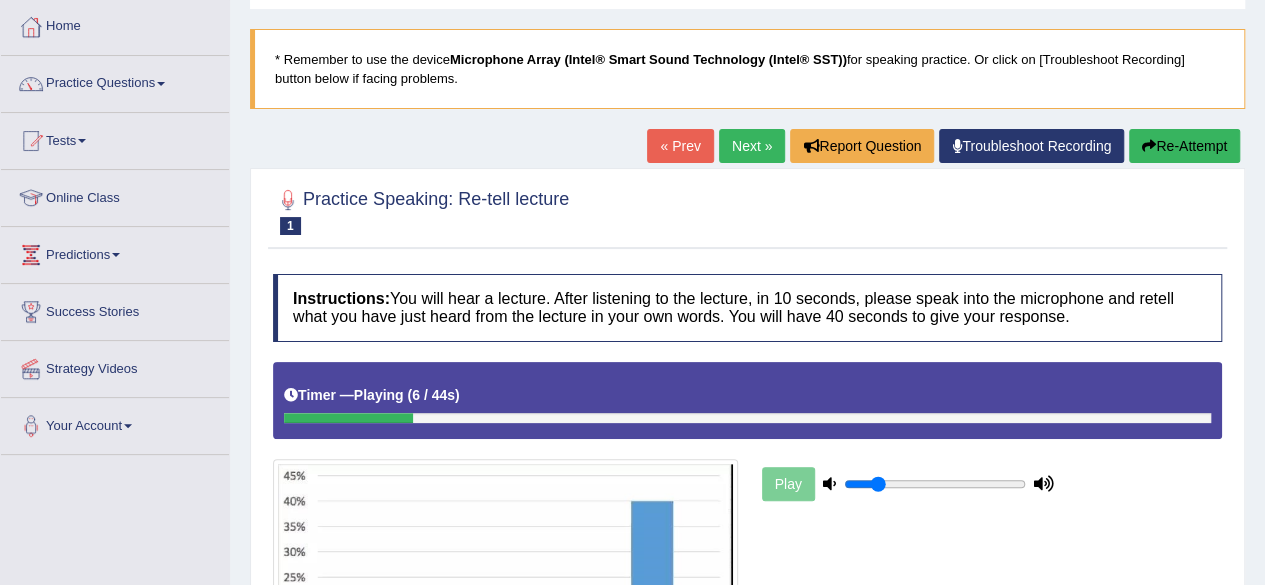 click on "Next »" at bounding box center [752, 146] 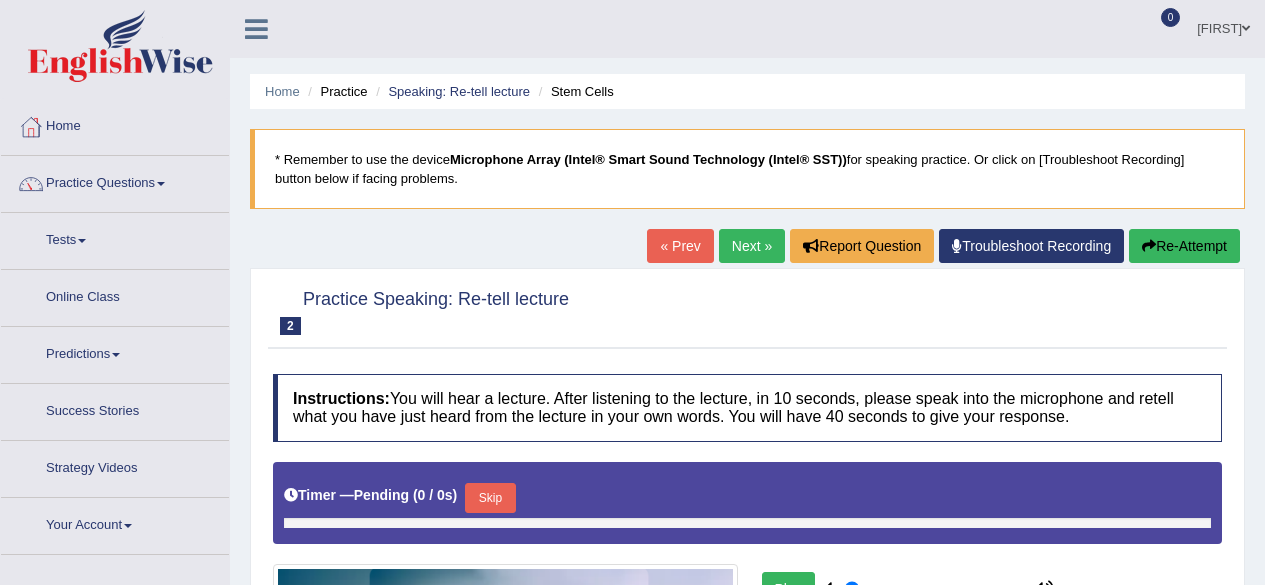 type on "0.2" 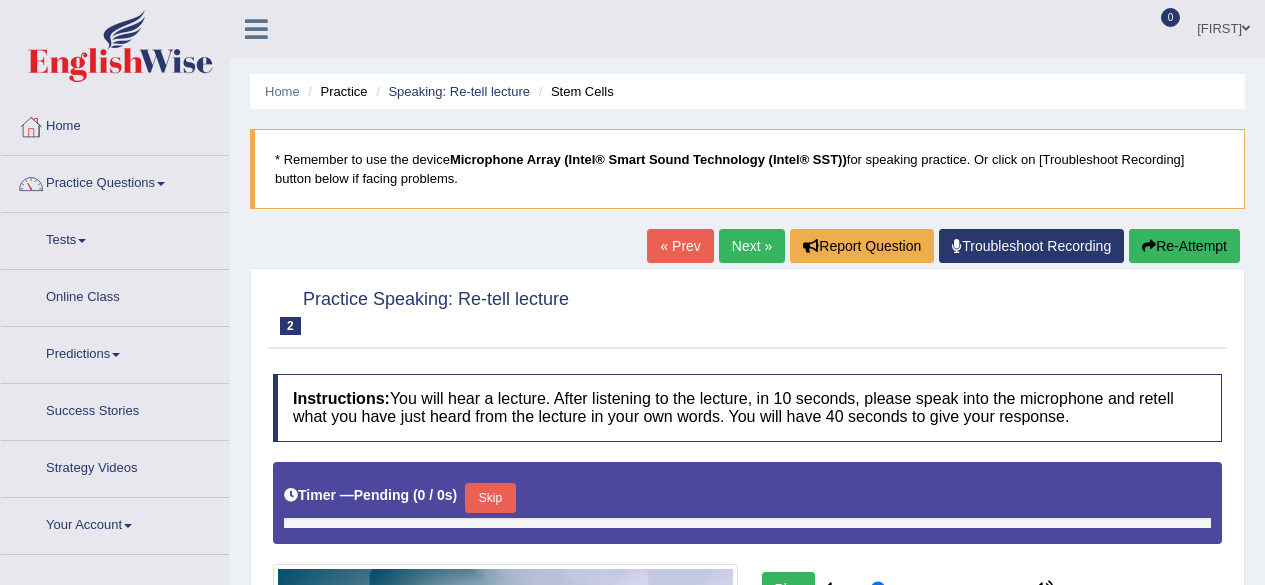 scroll, scrollTop: 0, scrollLeft: 0, axis: both 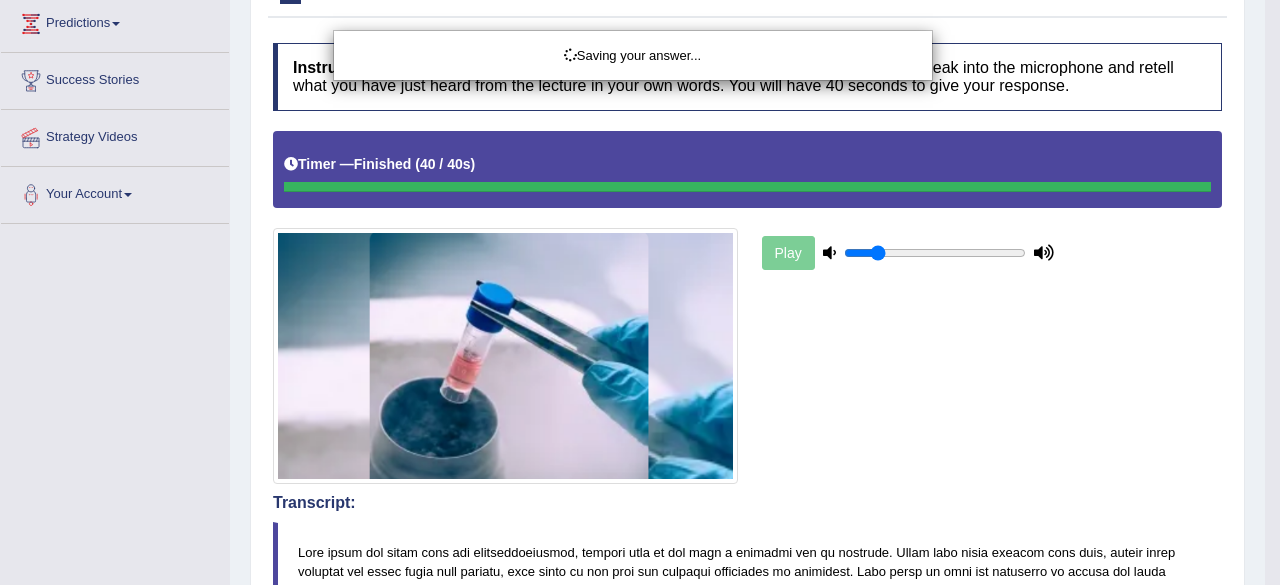 click on "Saving your answer..." at bounding box center [640, 292] 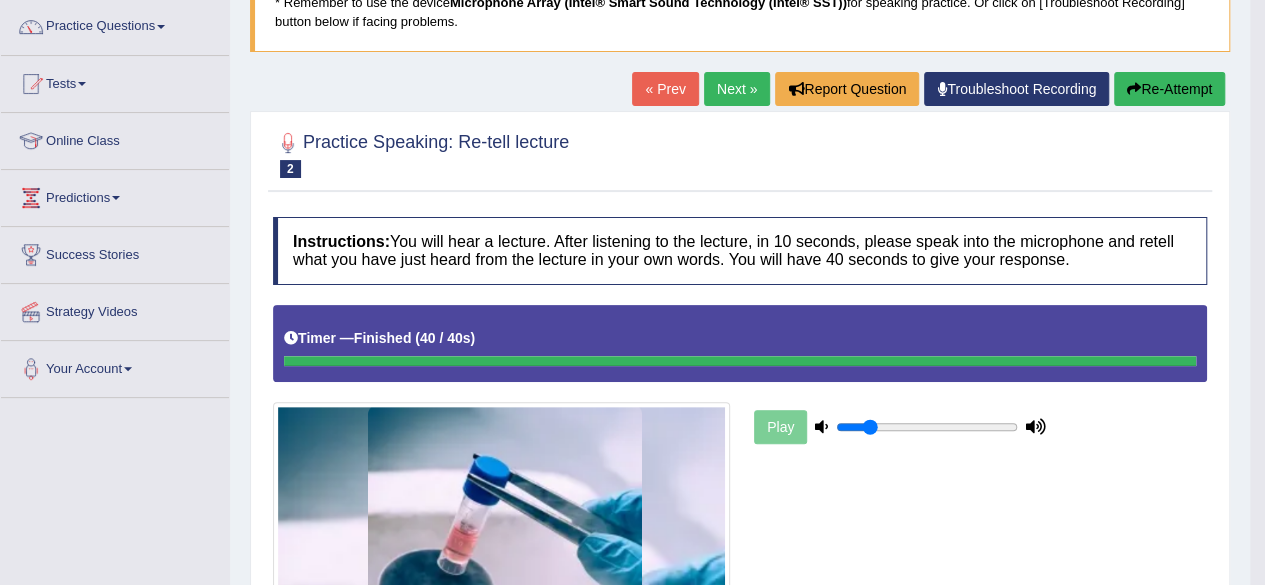 scroll, scrollTop: 0, scrollLeft: 0, axis: both 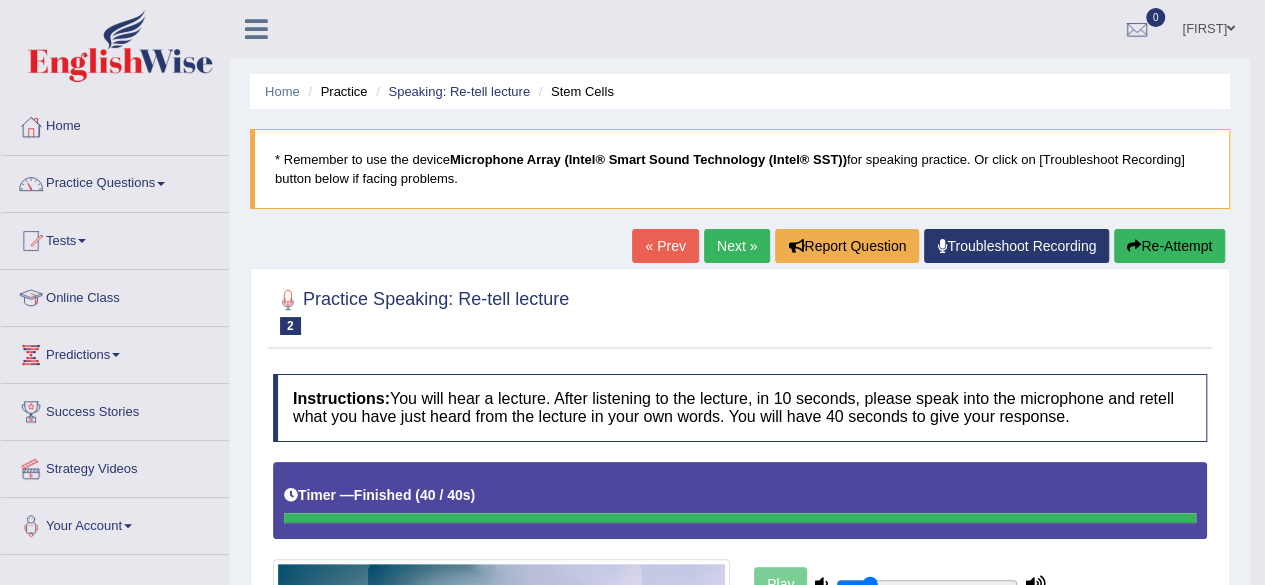 click on "Practice Questions" at bounding box center [115, 181] 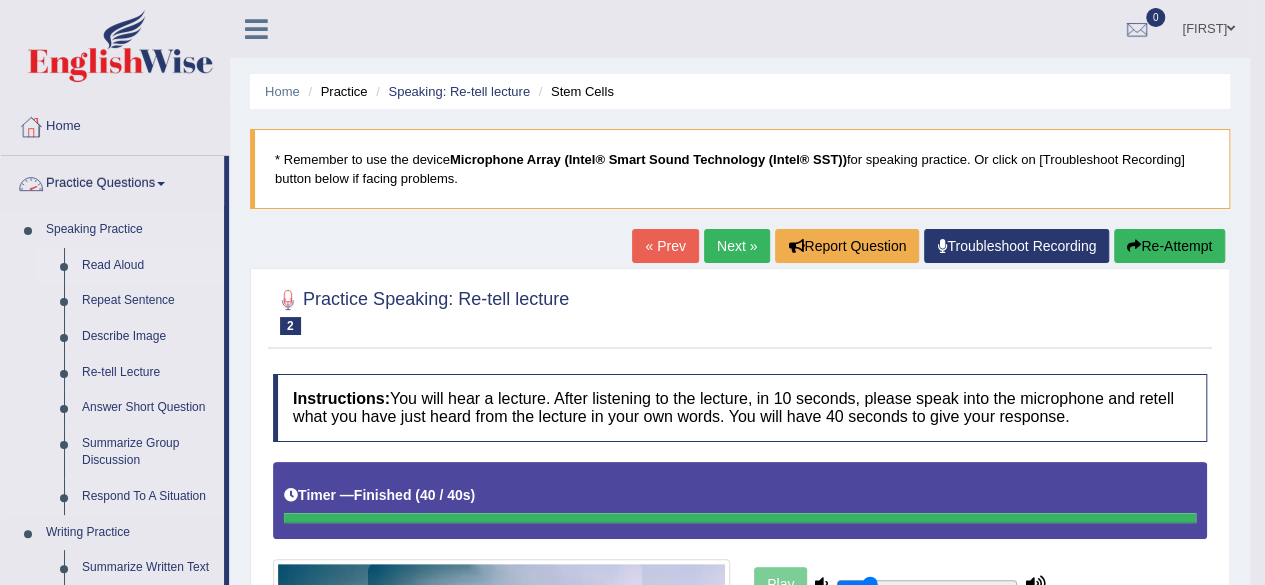 click on "Read Aloud" at bounding box center (148, 266) 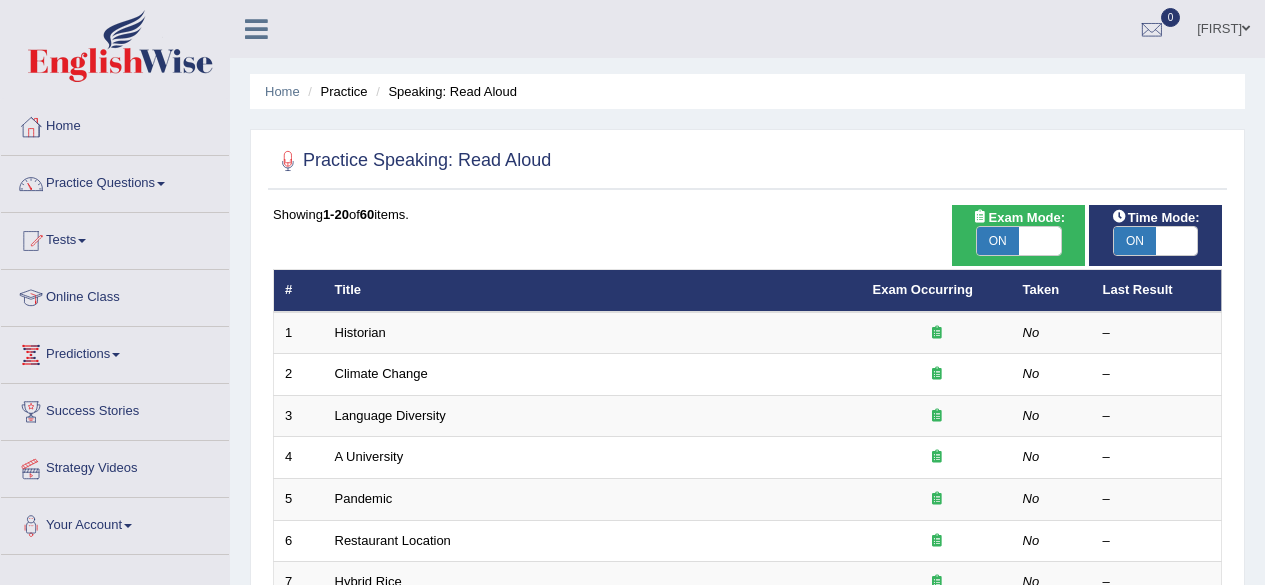 scroll, scrollTop: 0, scrollLeft: 0, axis: both 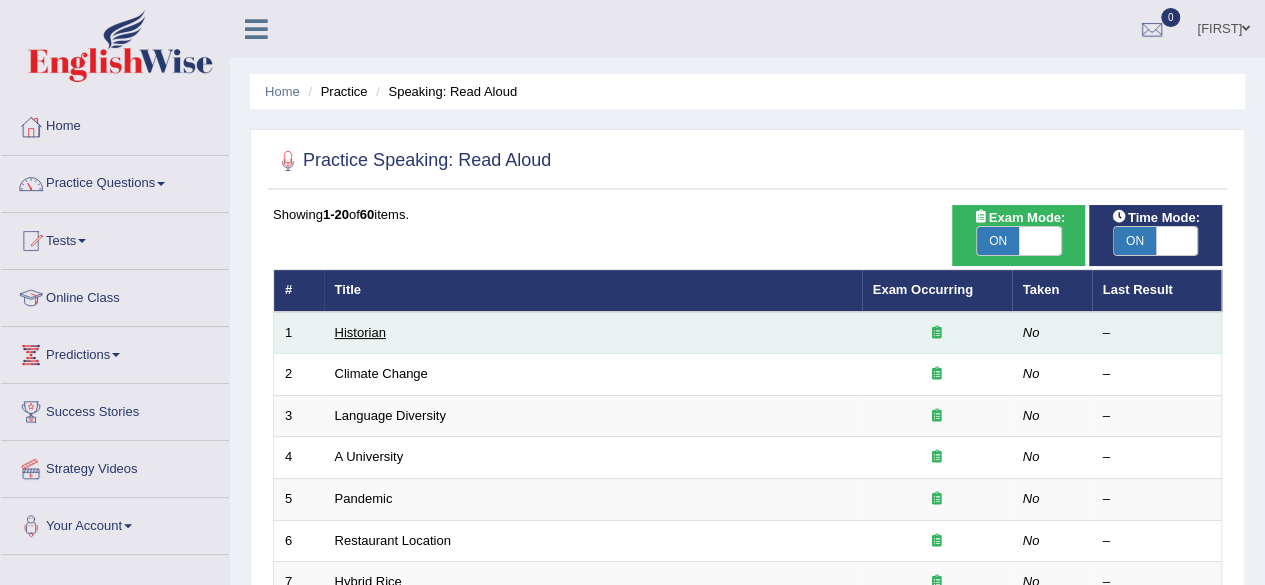 click on "Historian" at bounding box center [360, 332] 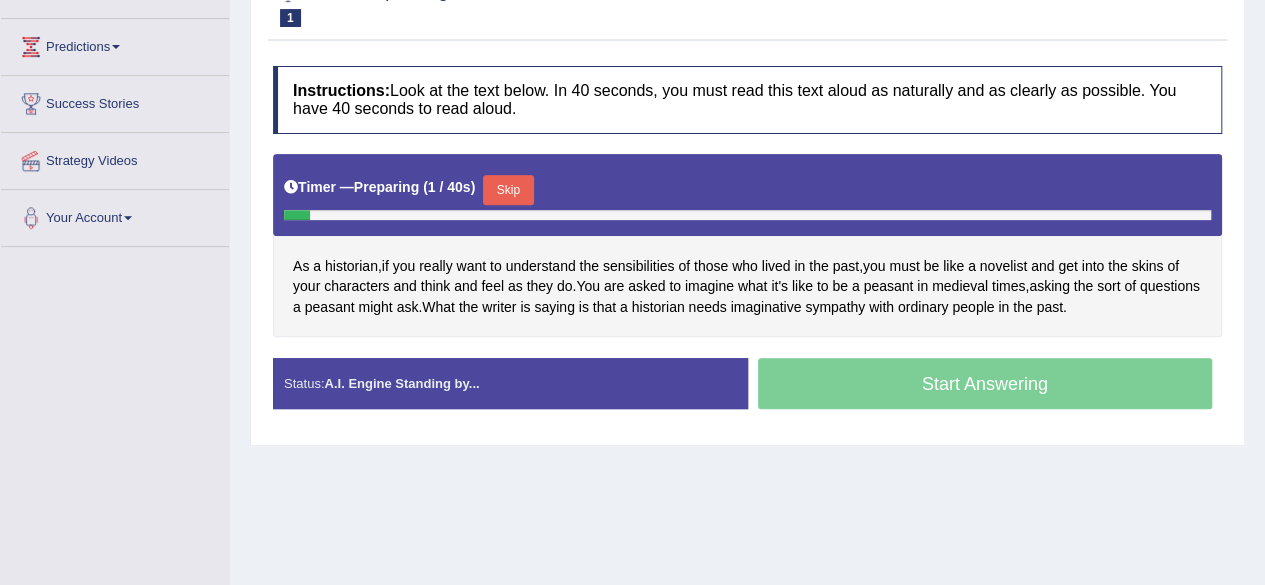 scroll, scrollTop: 308, scrollLeft: 0, axis: vertical 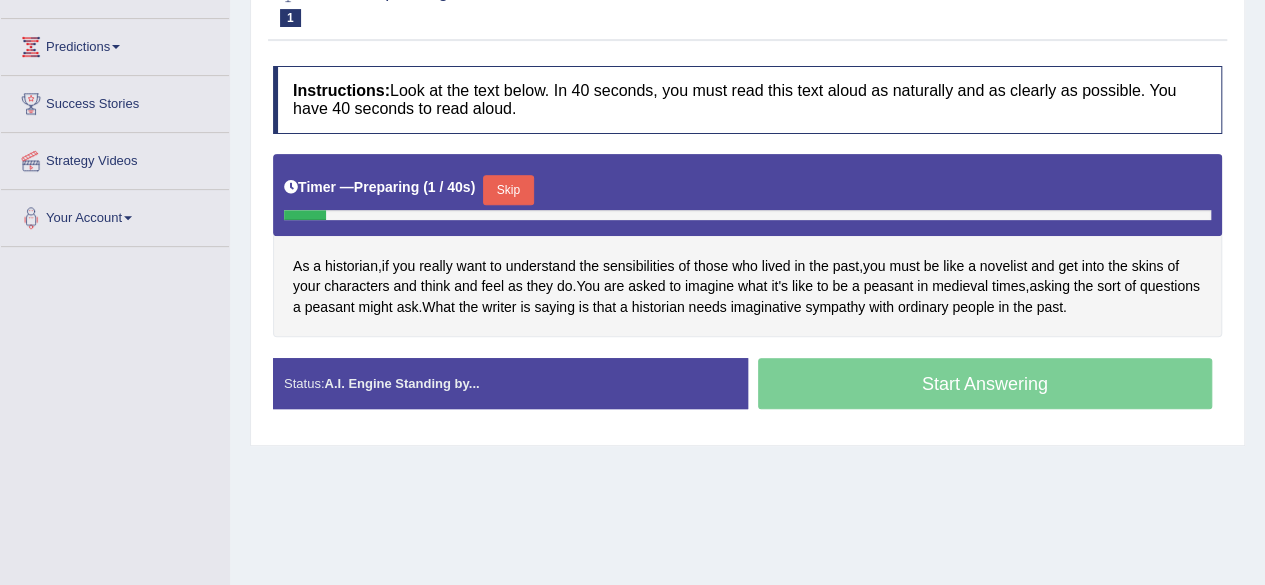 click on "Start Answering" at bounding box center (985, 386) 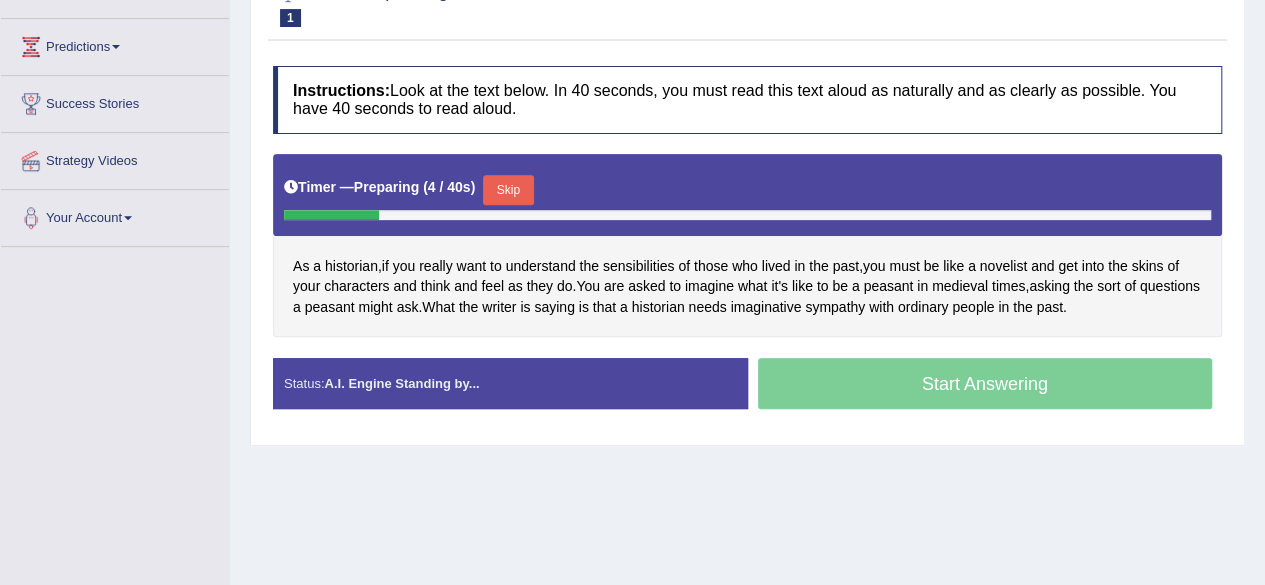 click on "Skip" at bounding box center [508, 190] 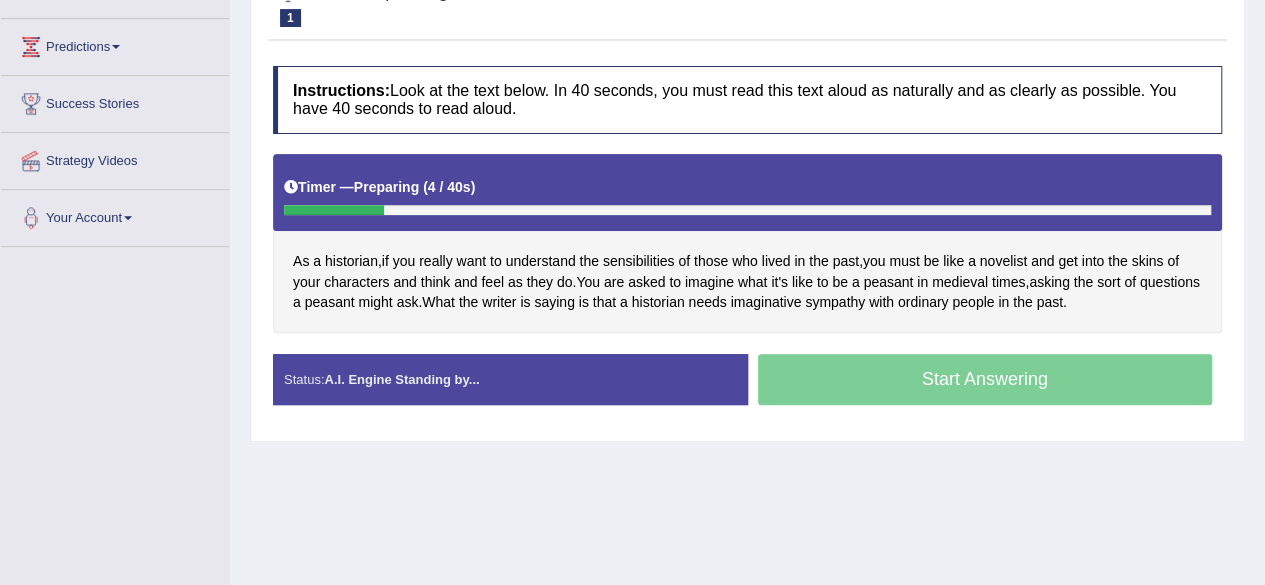 click on "Stop Recording" at bounding box center [0, 0] 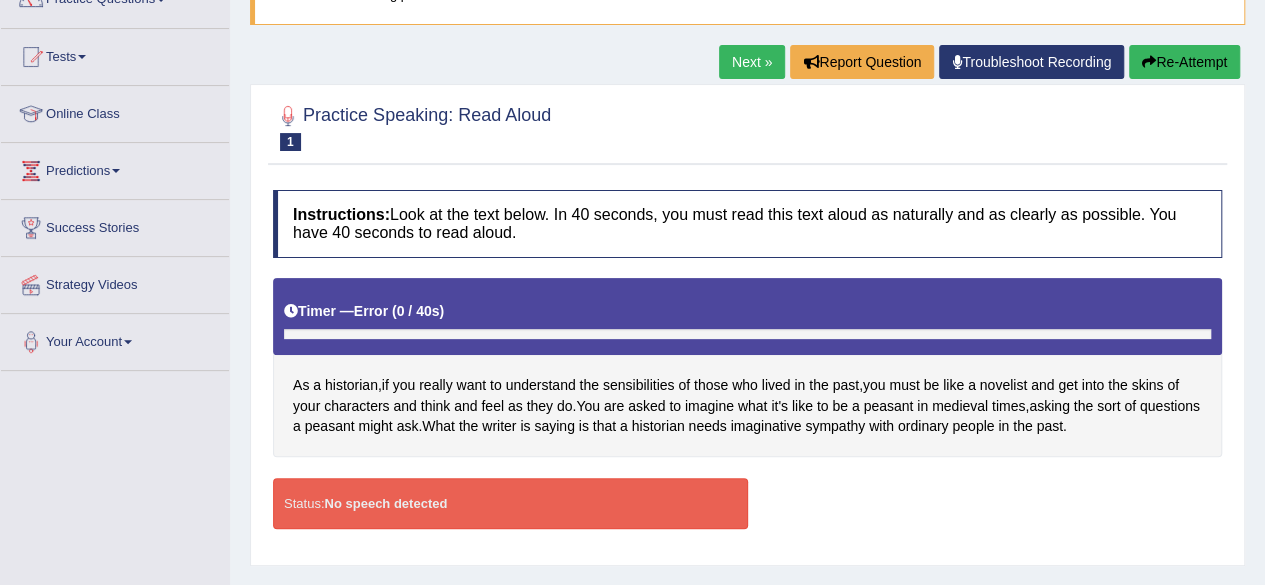 scroll, scrollTop: 142, scrollLeft: 0, axis: vertical 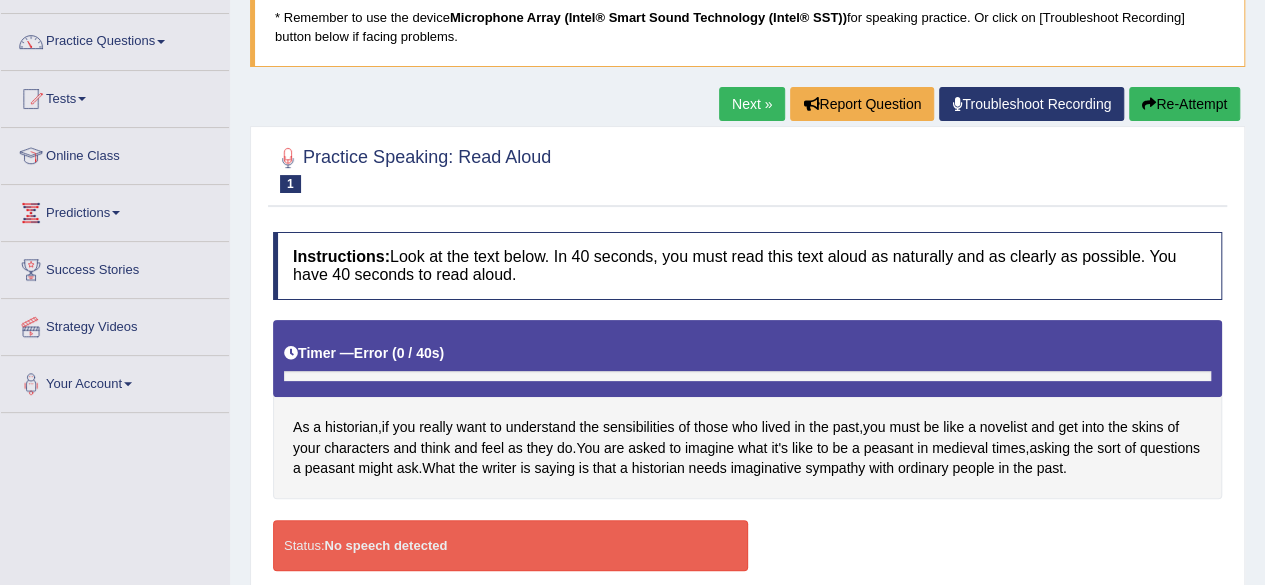 click at bounding box center (1149, 104) 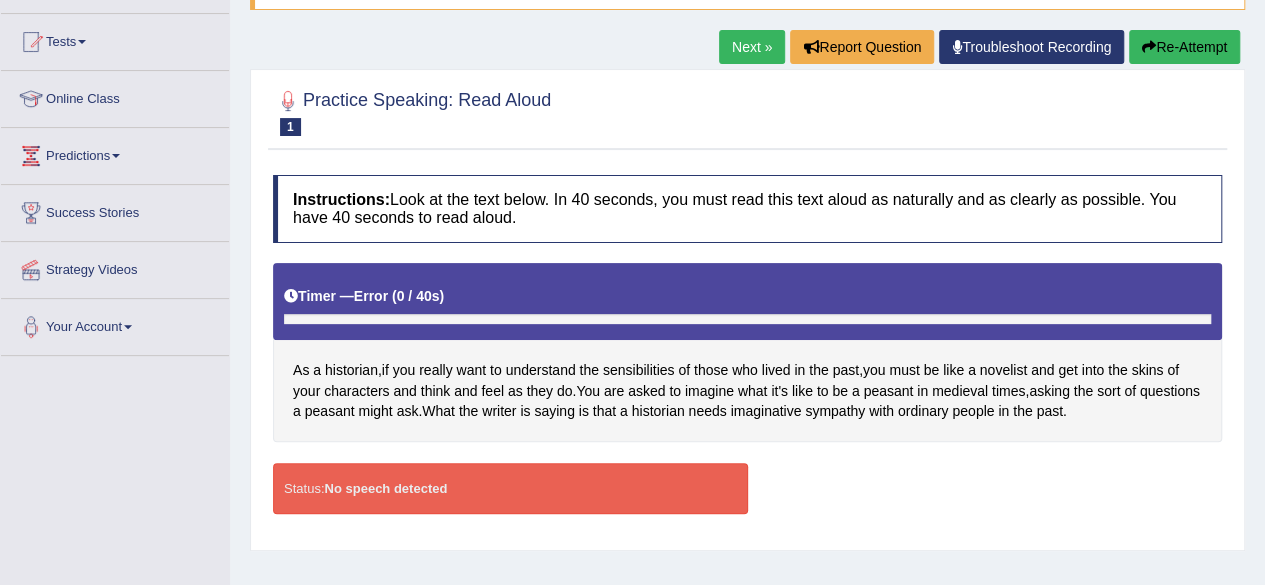 scroll, scrollTop: 268, scrollLeft: 0, axis: vertical 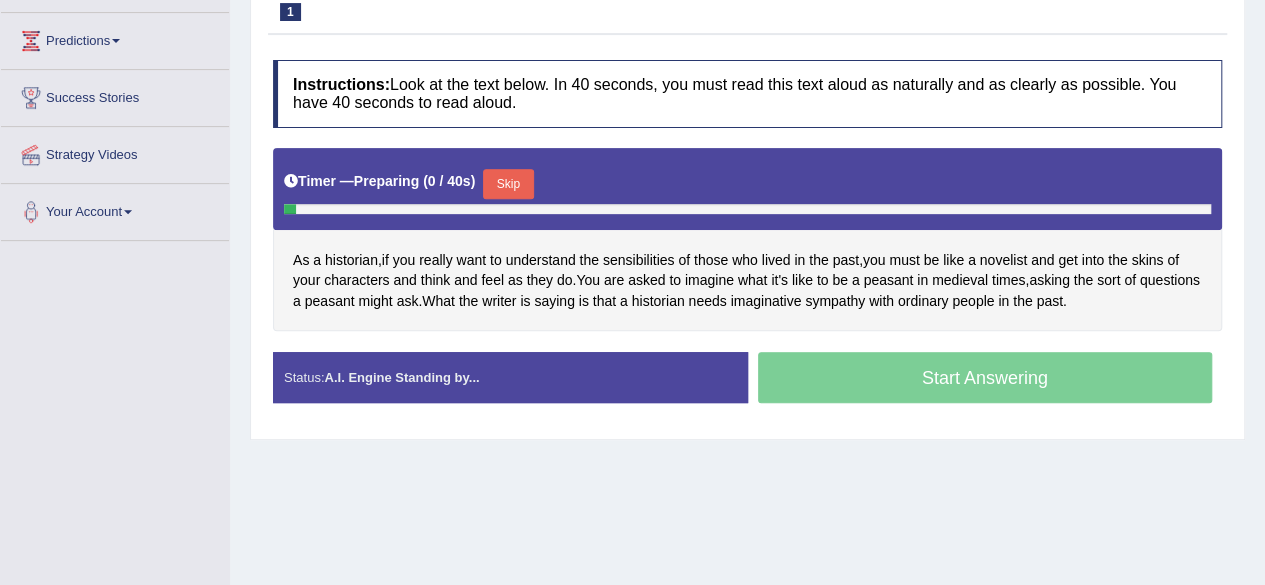 click on "Skip" at bounding box center [508, 184] 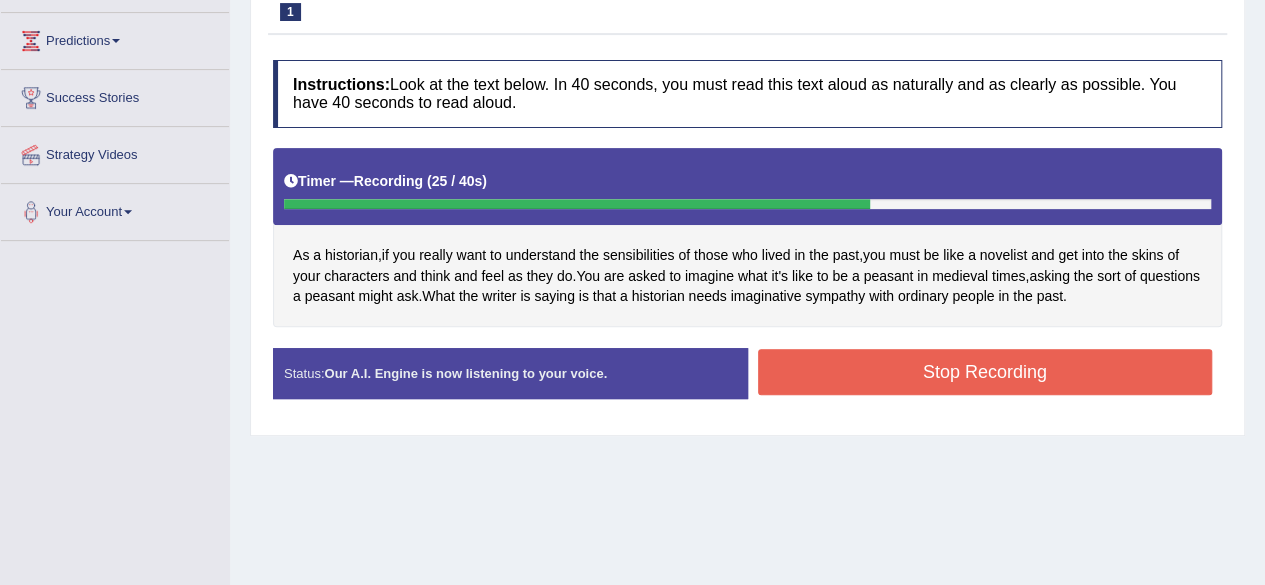 click on "Stop Recording" at bounding box center (985, 372) 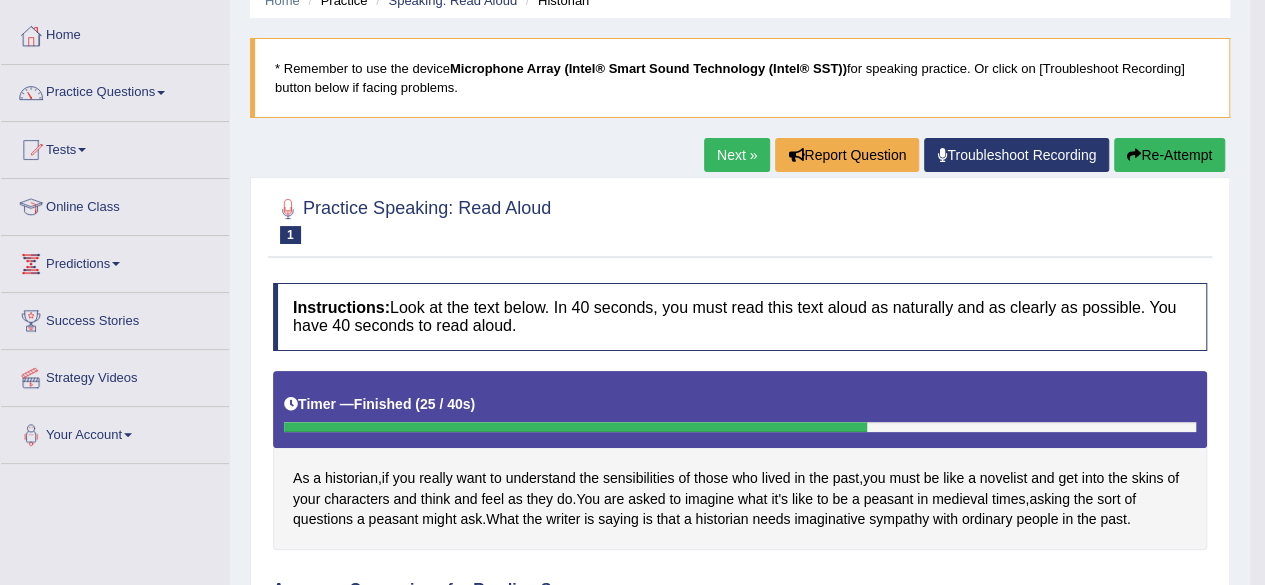 scroll, scrollTop: 0, scrollLeft: 0, axis: both 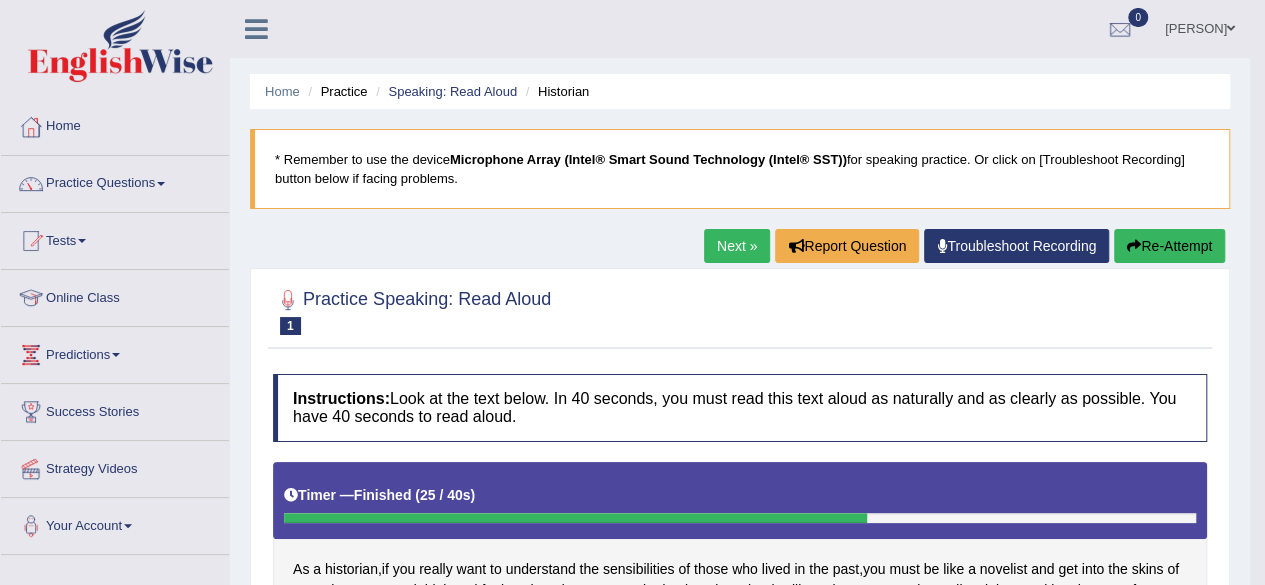 click at bounding box center [1134, 246] 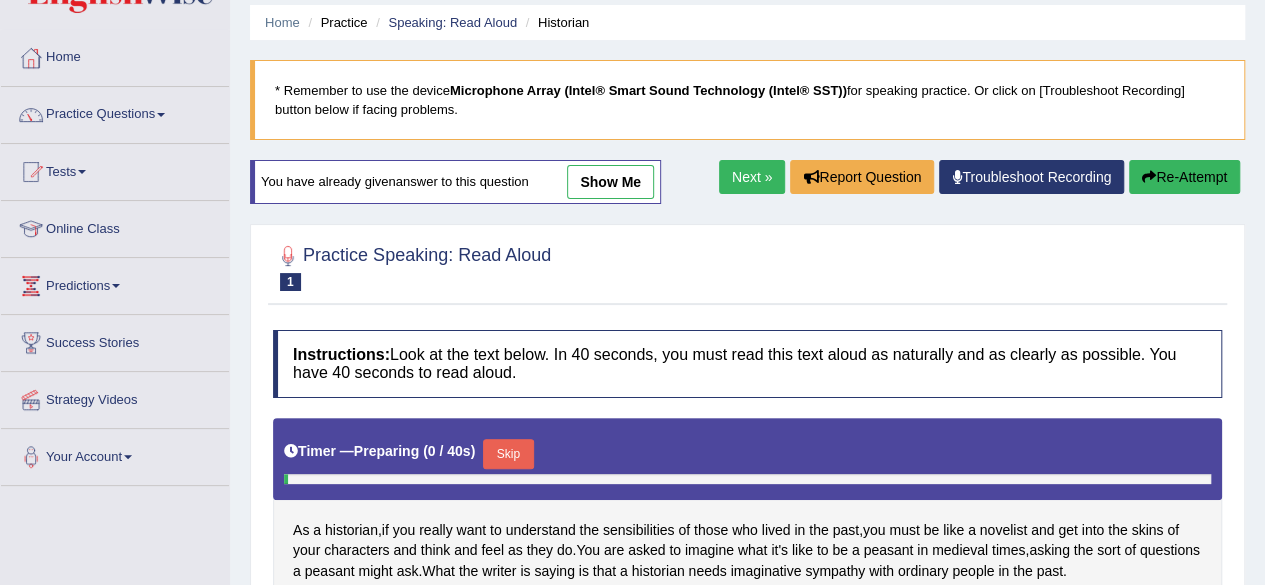 scroll, scrollTop: 0, scrollLeft: 0, axis: both 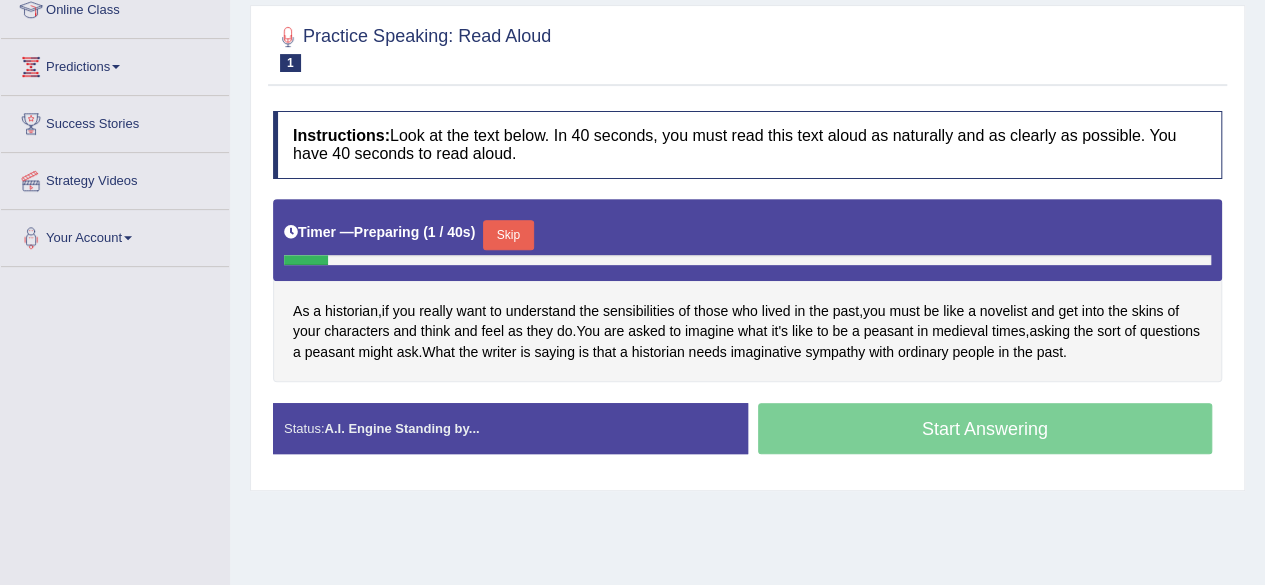 click on "Skip" at bounding box center [508, 235] 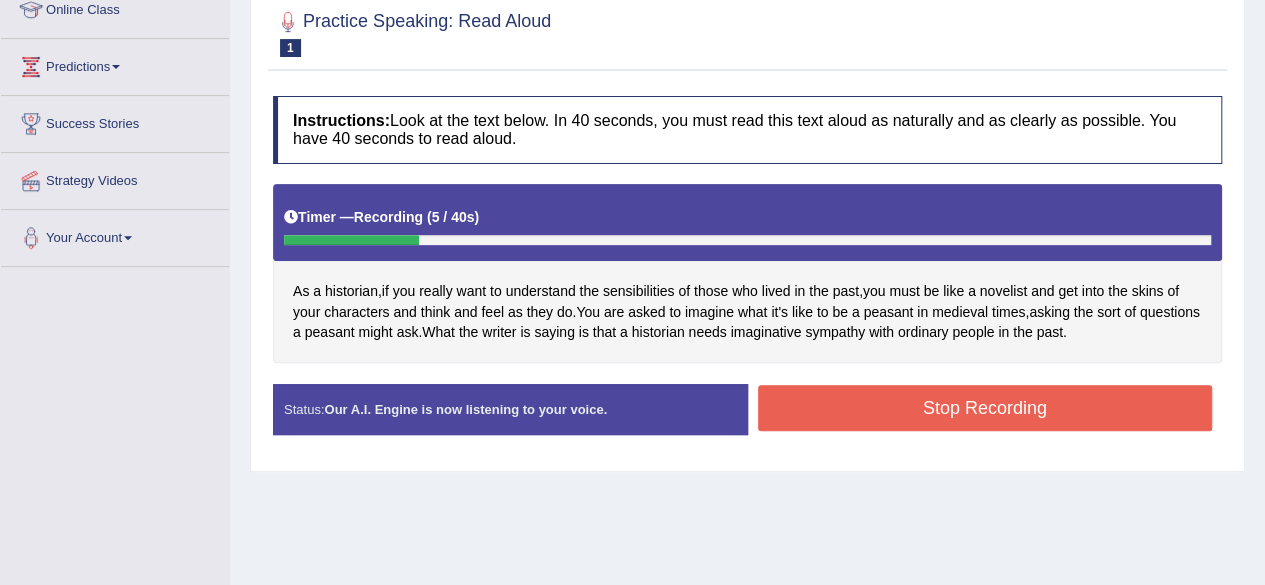 click on "Stop Recording" at bounding box center [985, 408] 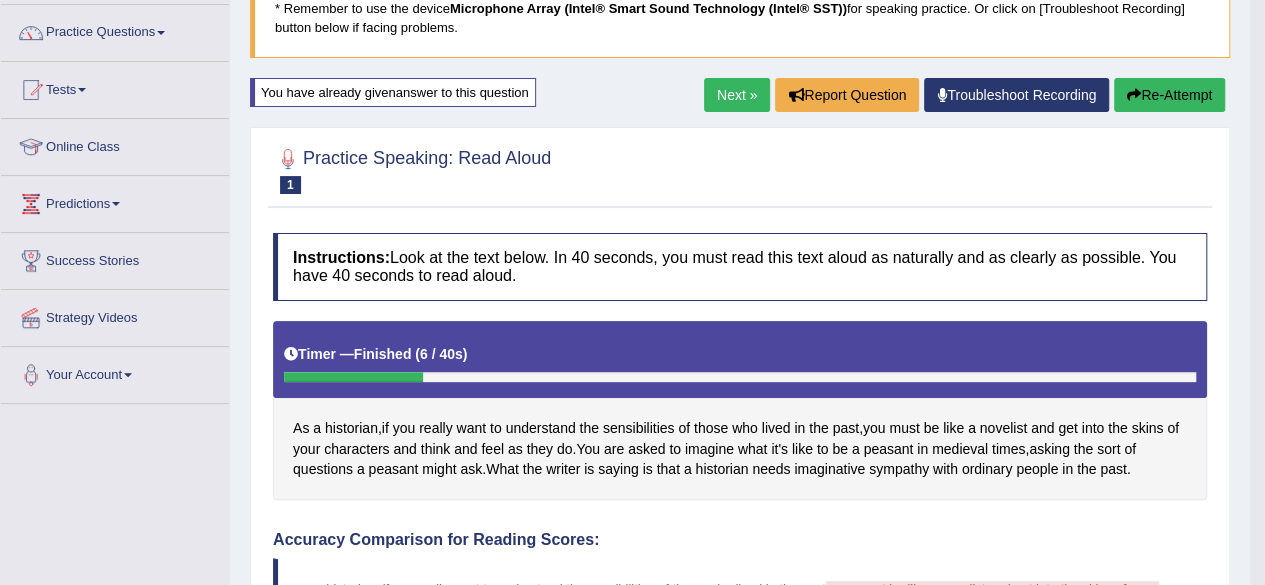 scroll, scrollTop: 145, scrollLeft: 0, axis: vertical 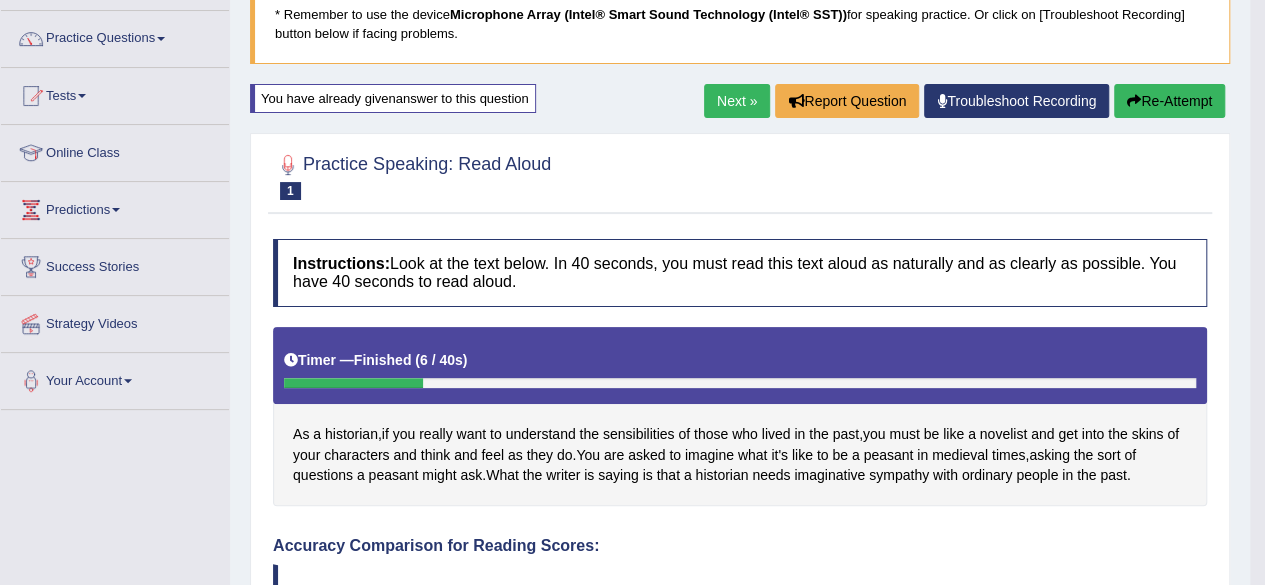 click on "Practice Questions" at bounding box center (115, 36) 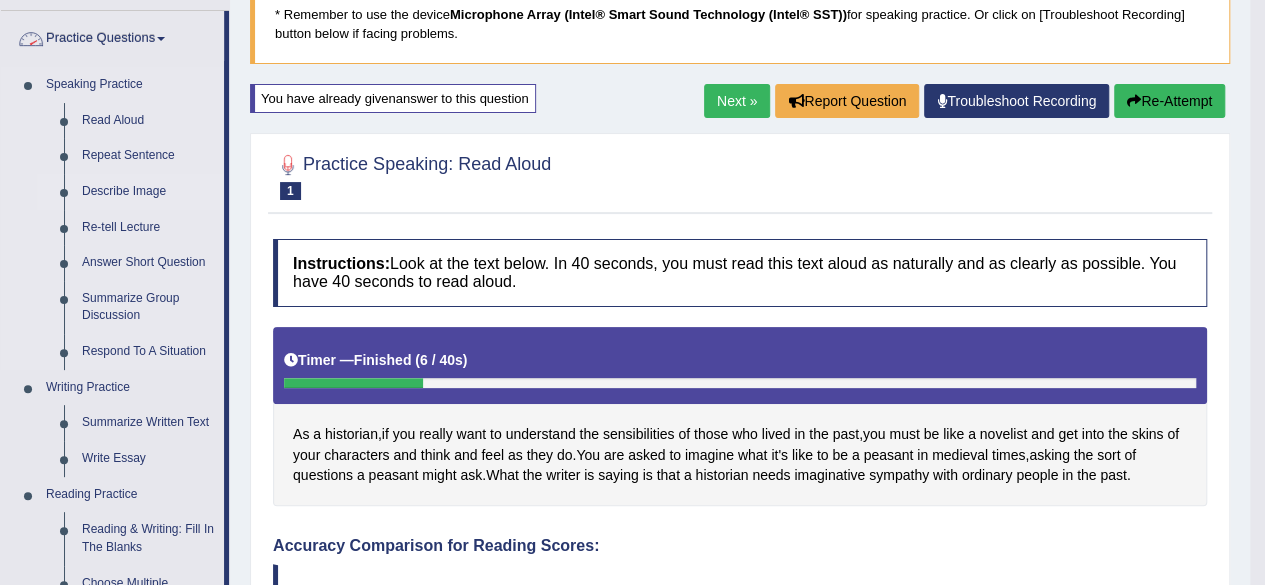 click on "Describe Image" at bounding box center (148, 192) 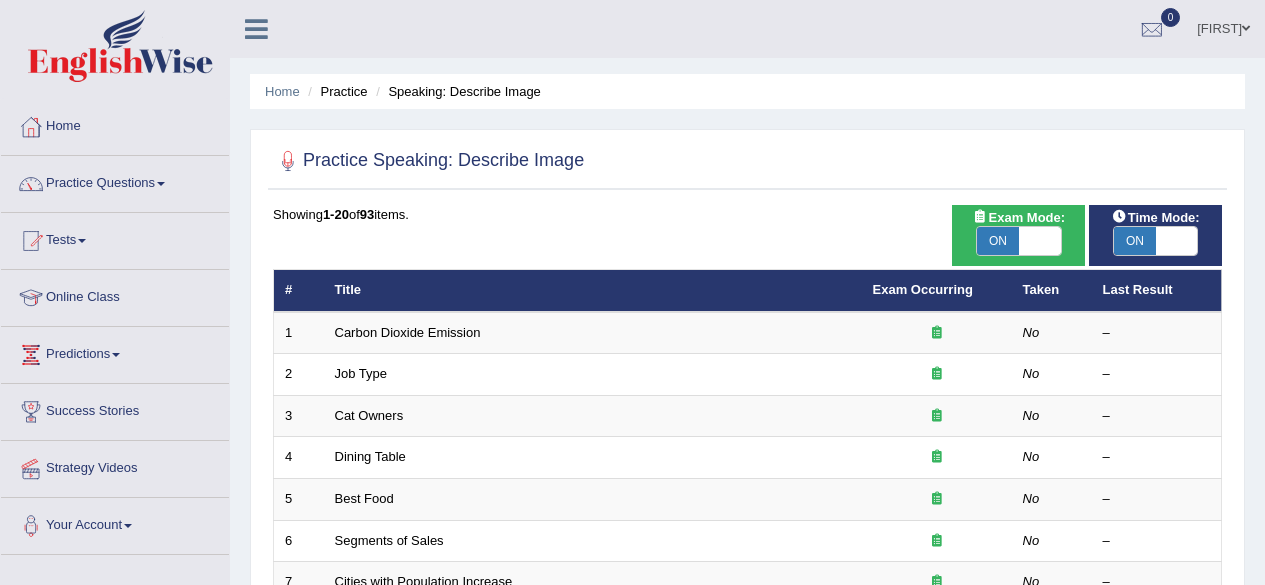 scroll, scrollTop: 70, scrollLeft: 0, axis: vertical 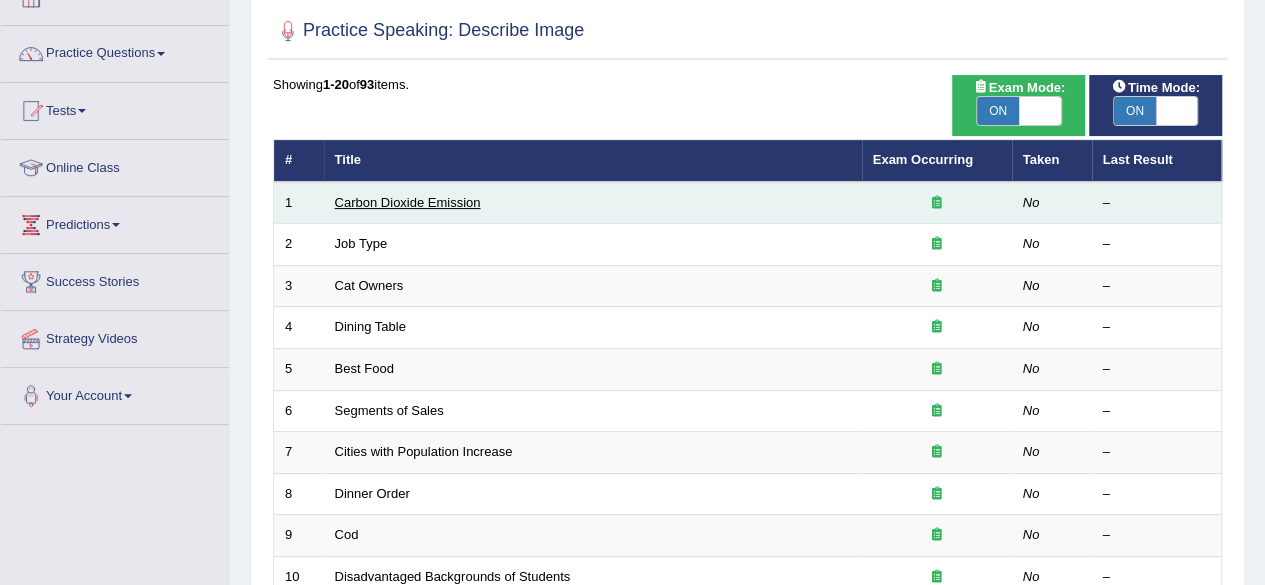 click on "Carbon Dioxide Emission" at bounding box center (408, 202) 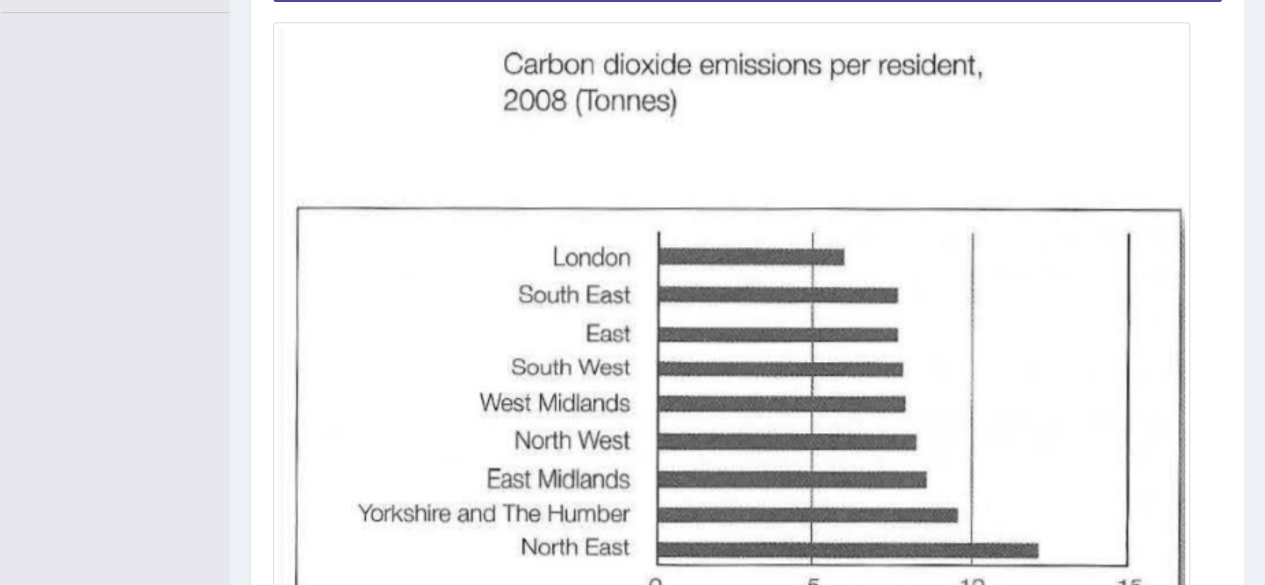 scroll, scrollTop: 0, scrollLeft: 0, axis: both 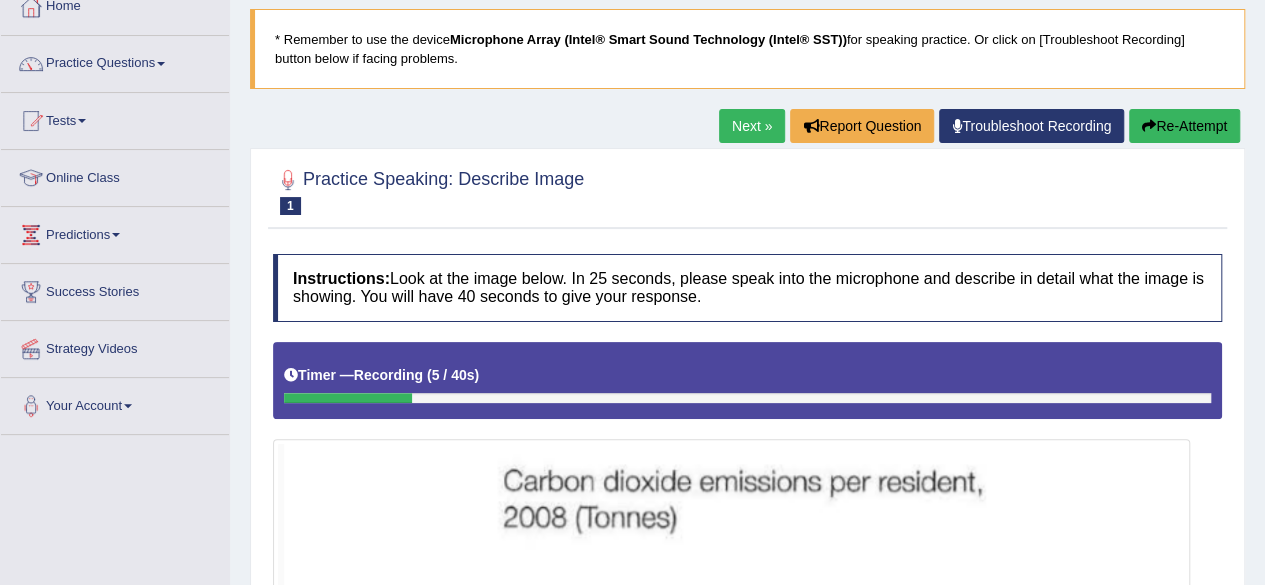 click on "Re-Attempt" at bounding box center (1184, 126) 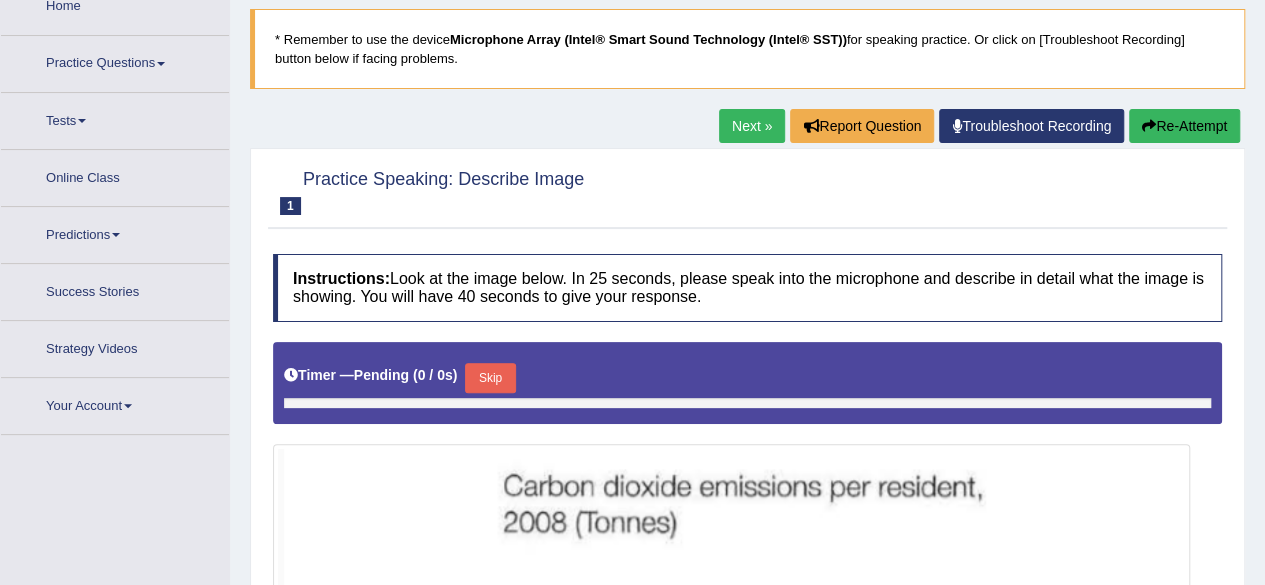 scroll, scrollTop: 120, scrollLeft: 0, axis: vertical 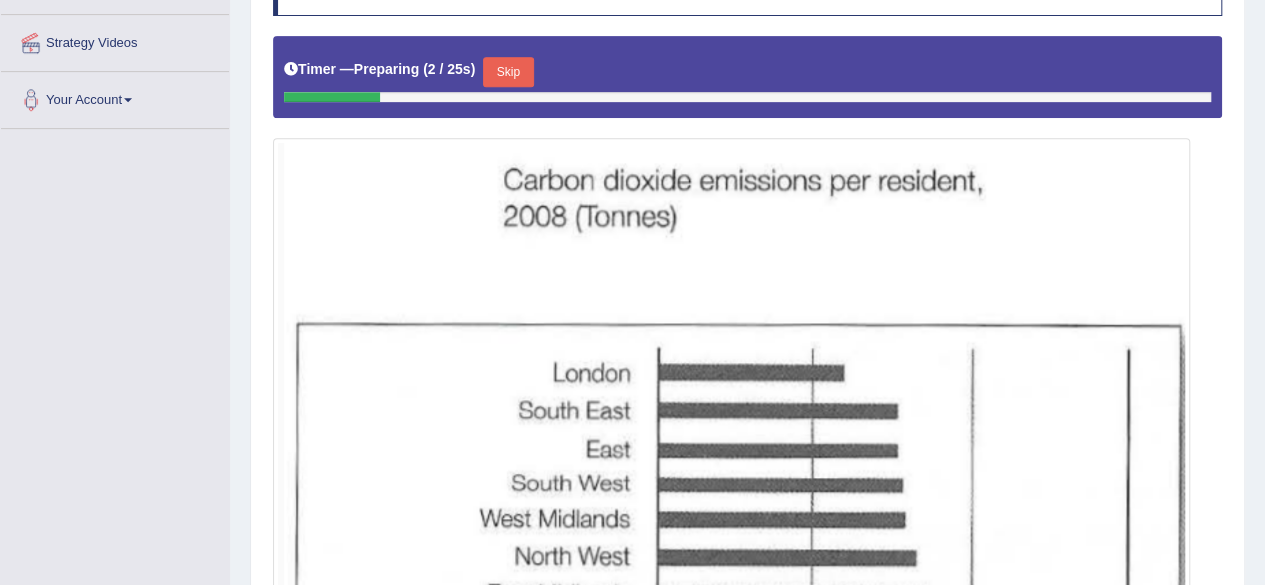 click on "Skip" at bounding box center [508, 72] 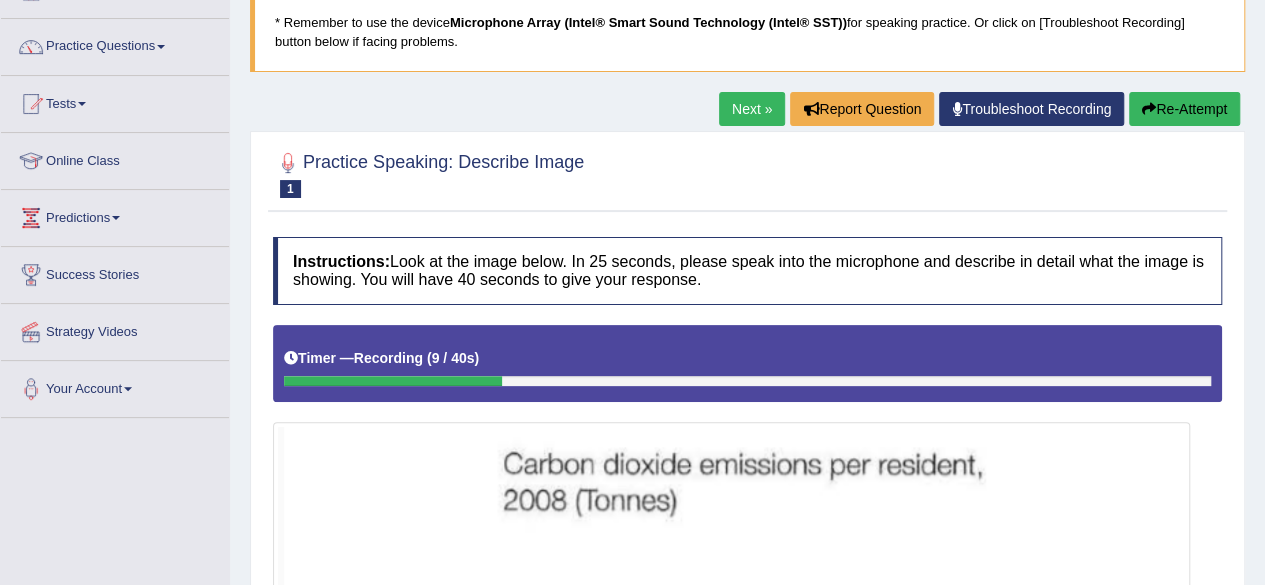 scroll, scrollTop: 62, scrollLeft: 0, axis: vertical 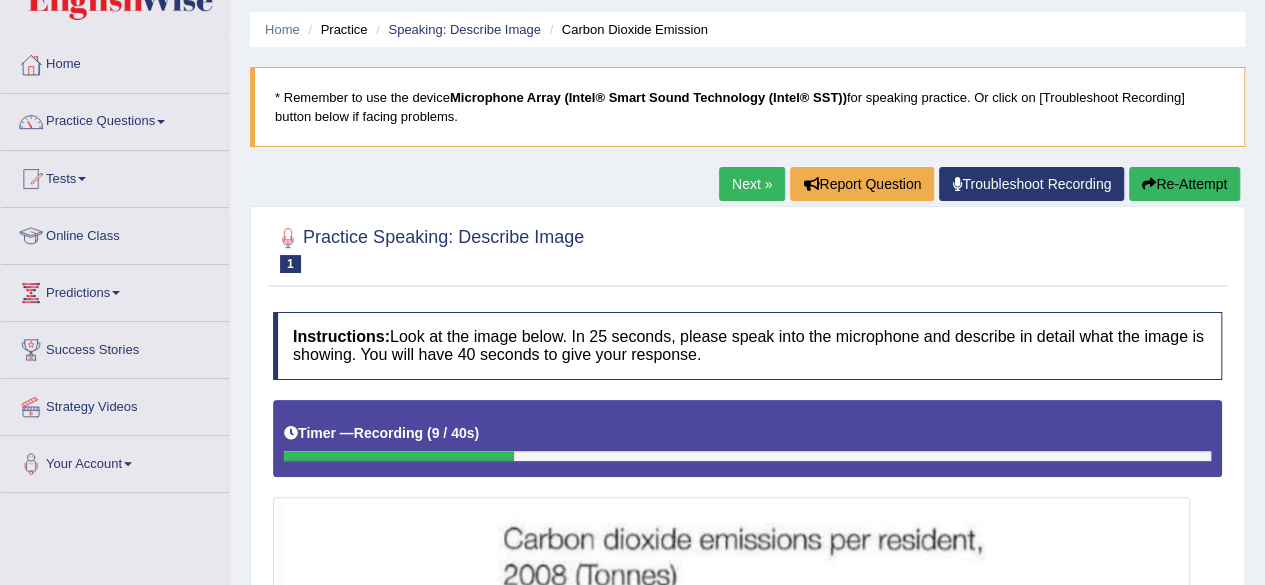 click at bounding box center [1149, 184] 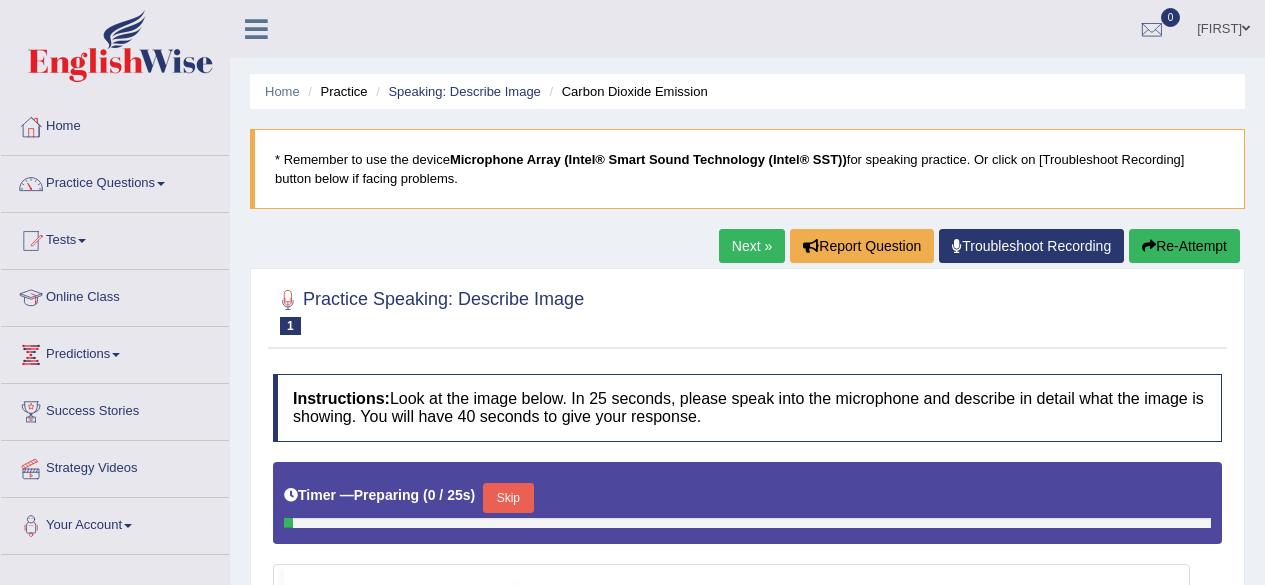 scroll, scrollTop: 154, scrollLeft: 0, axis: vertical 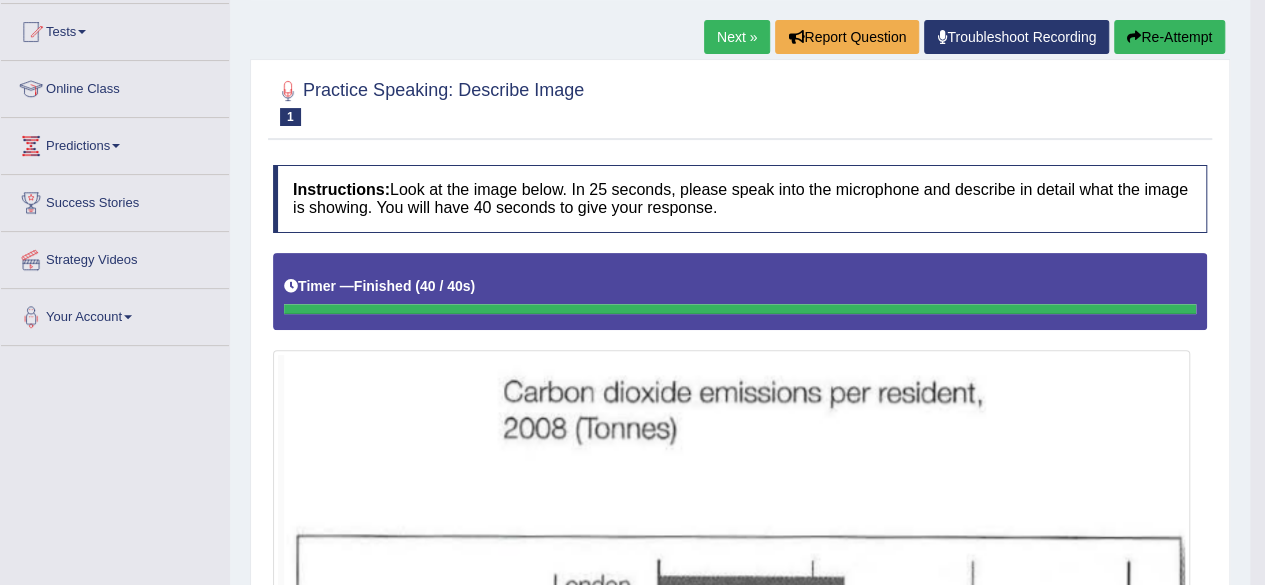 click on "Re-Attempt" at bounding box center [1169, 37] 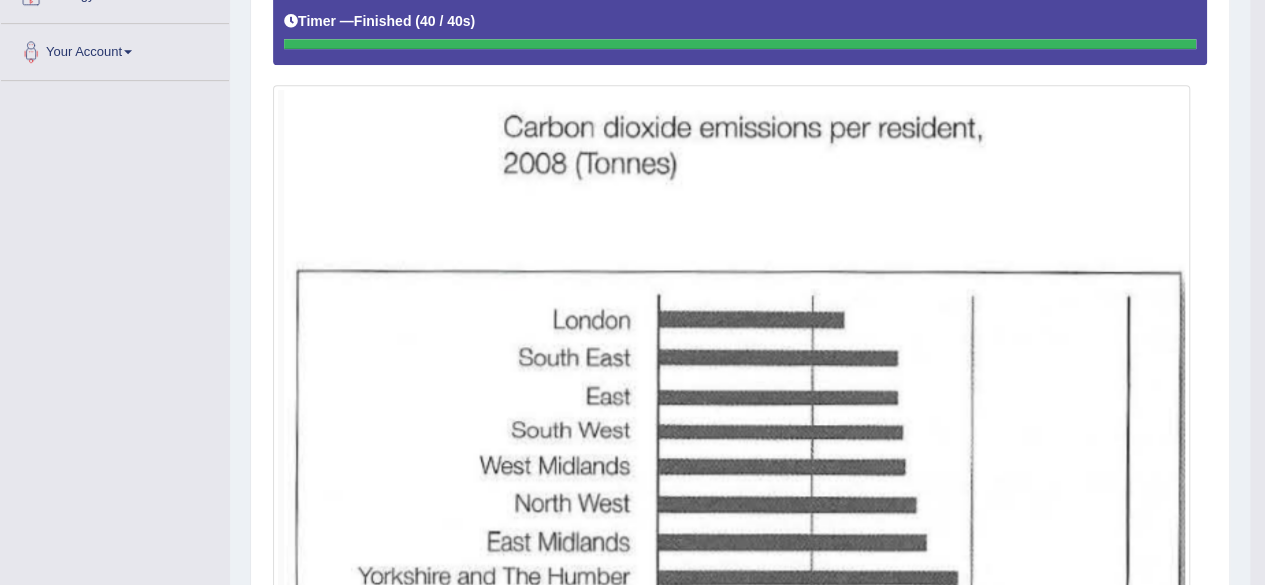 scroll, scrollTop: 478, scrollLeft: 0, axis: vertical 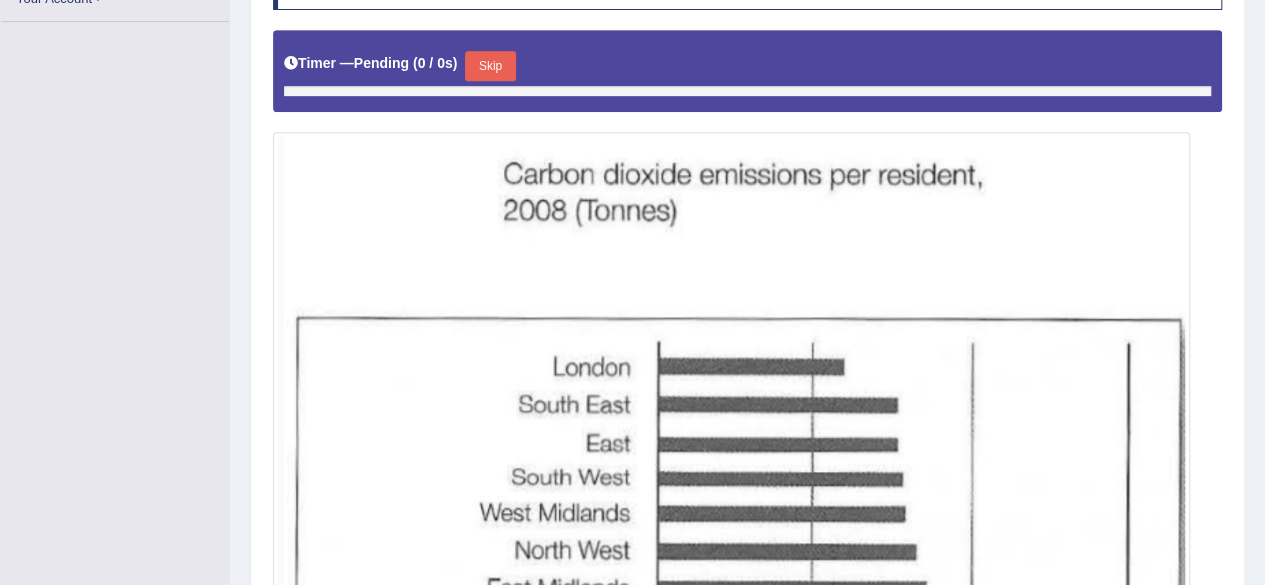 click 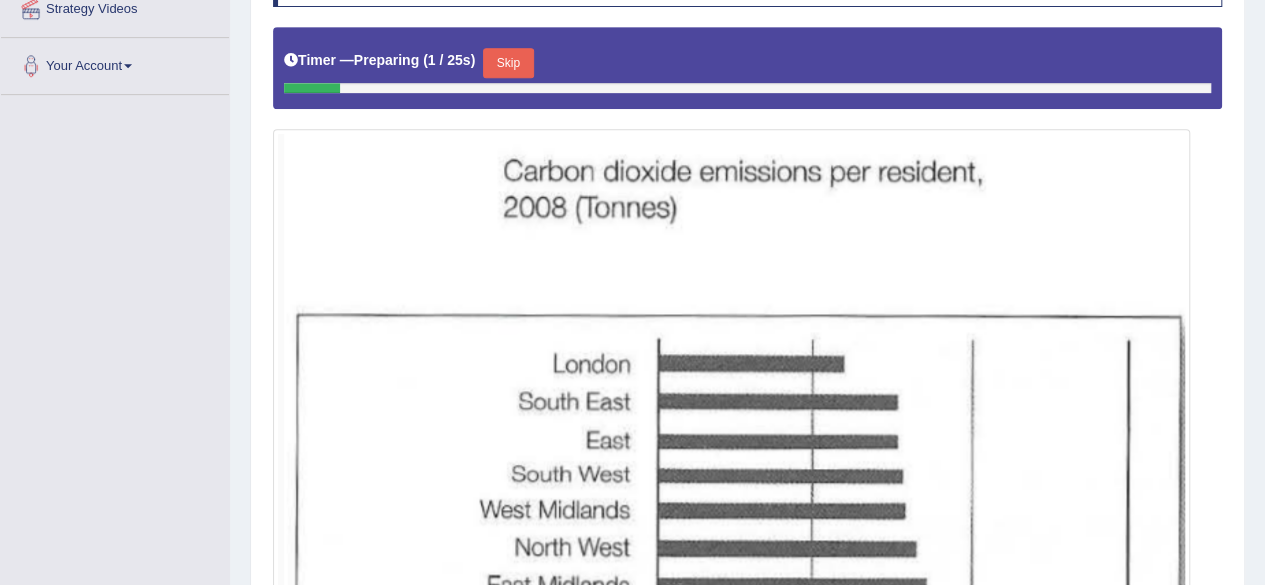 click on "Skip" 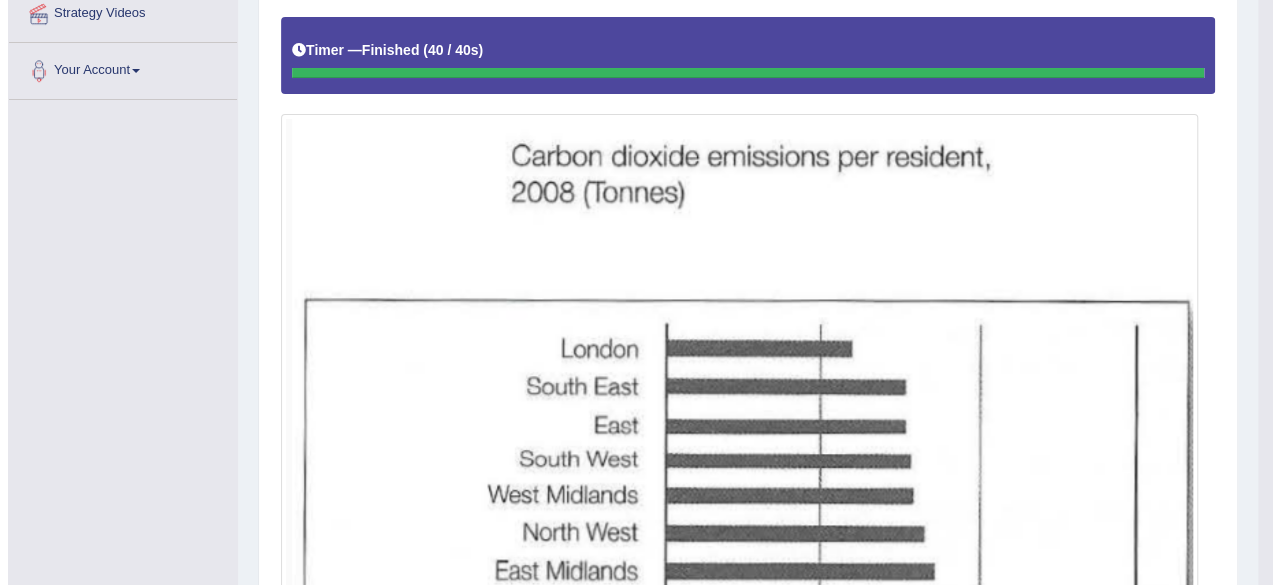 scroll, scrollTop: 534, scrollLeft: 0, axis: vertical 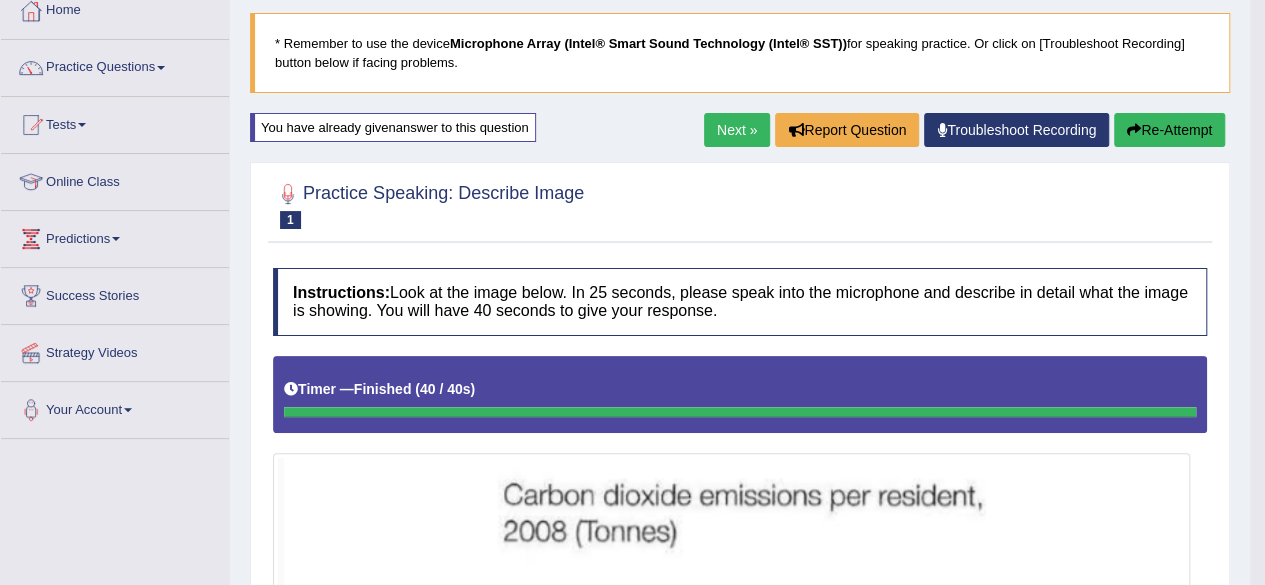click on "Next »" 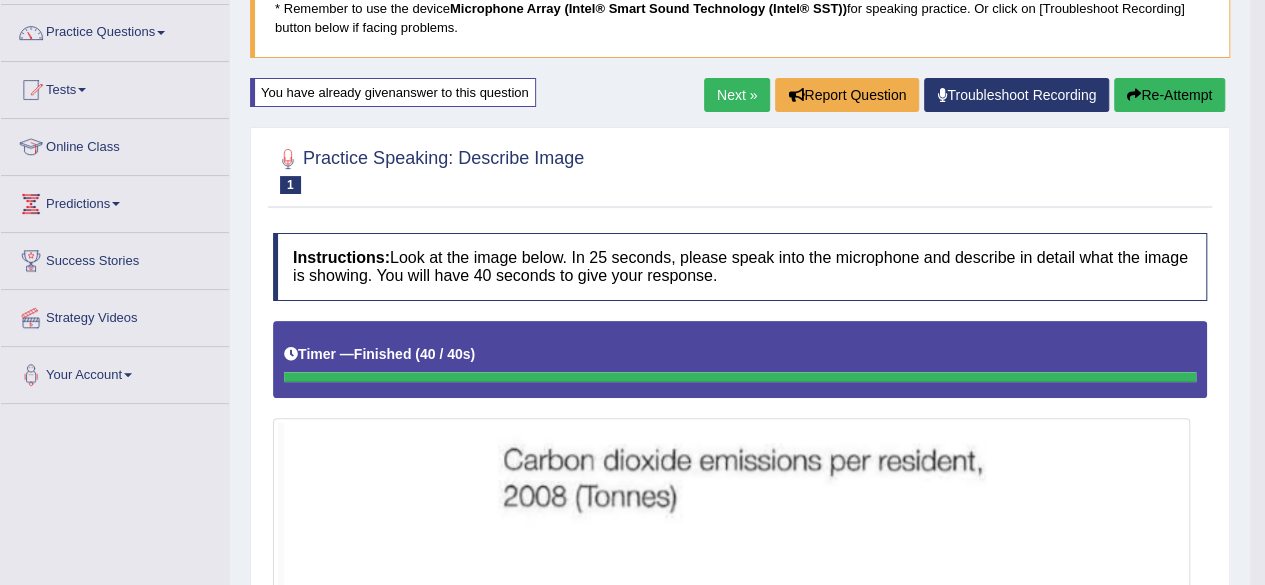 scroll, scrollTop: 192, scrollLeft: 0, axis: vertical 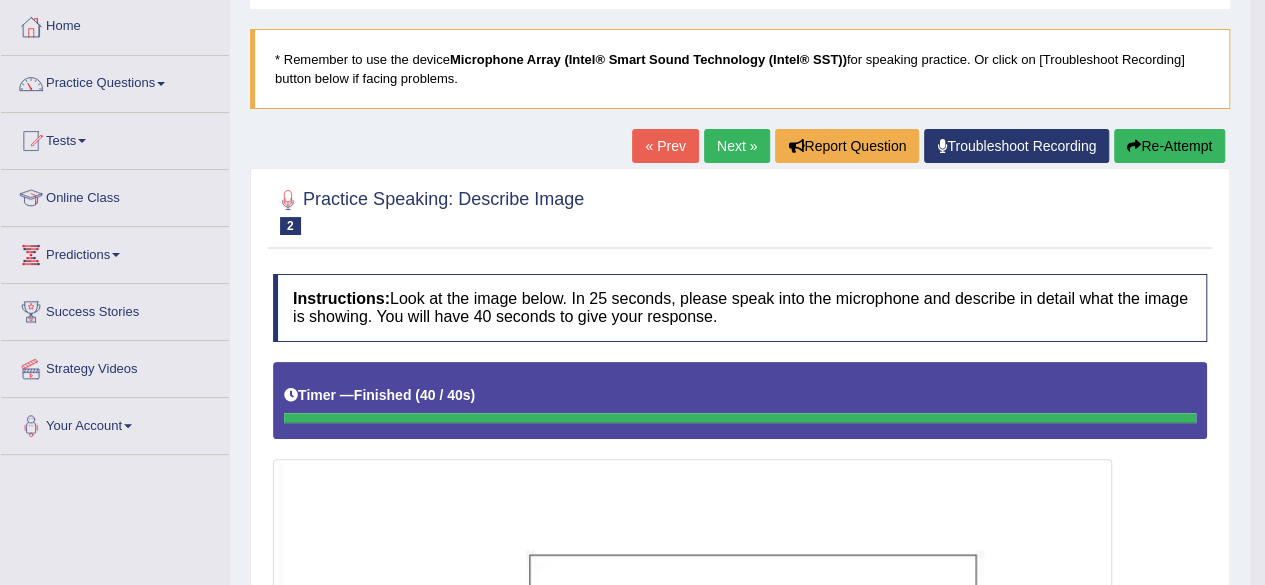click at bounding box center [1134, 146] 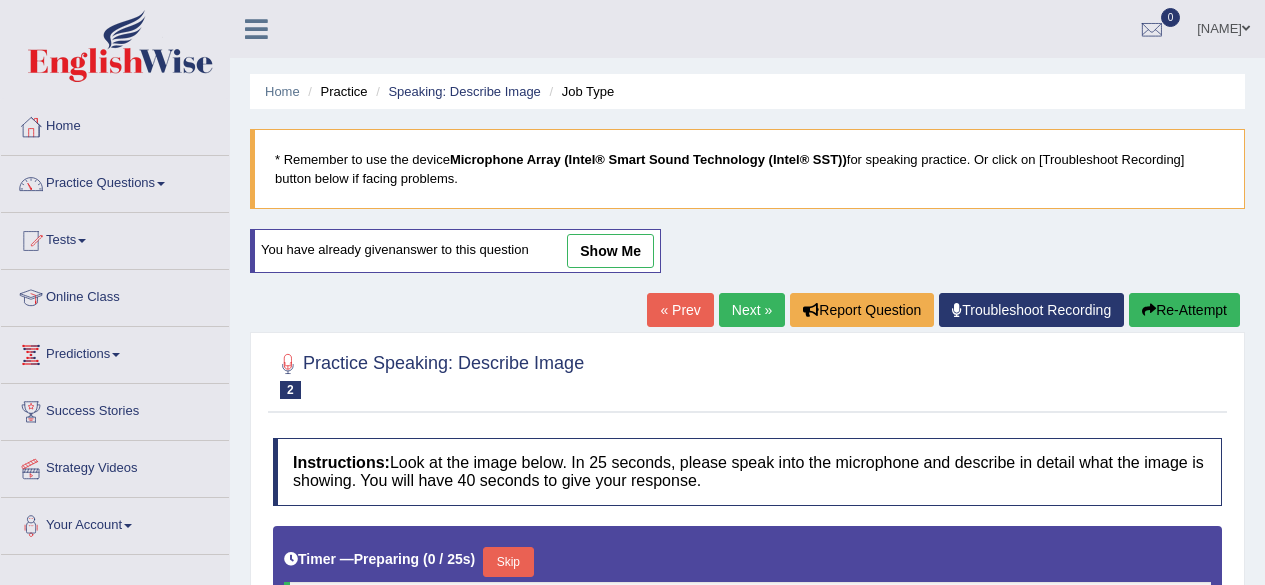 scroll, scrollTop: 381, scrollLeft: 0, axis: vertical 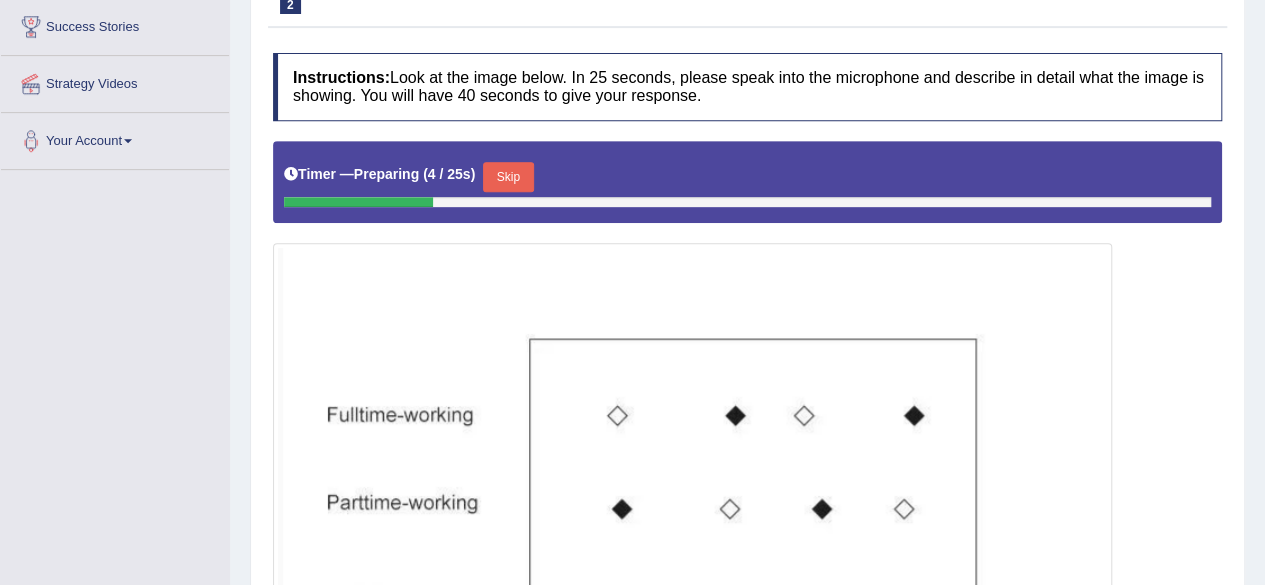 click on "Skip" at bounding box center (508, 177) 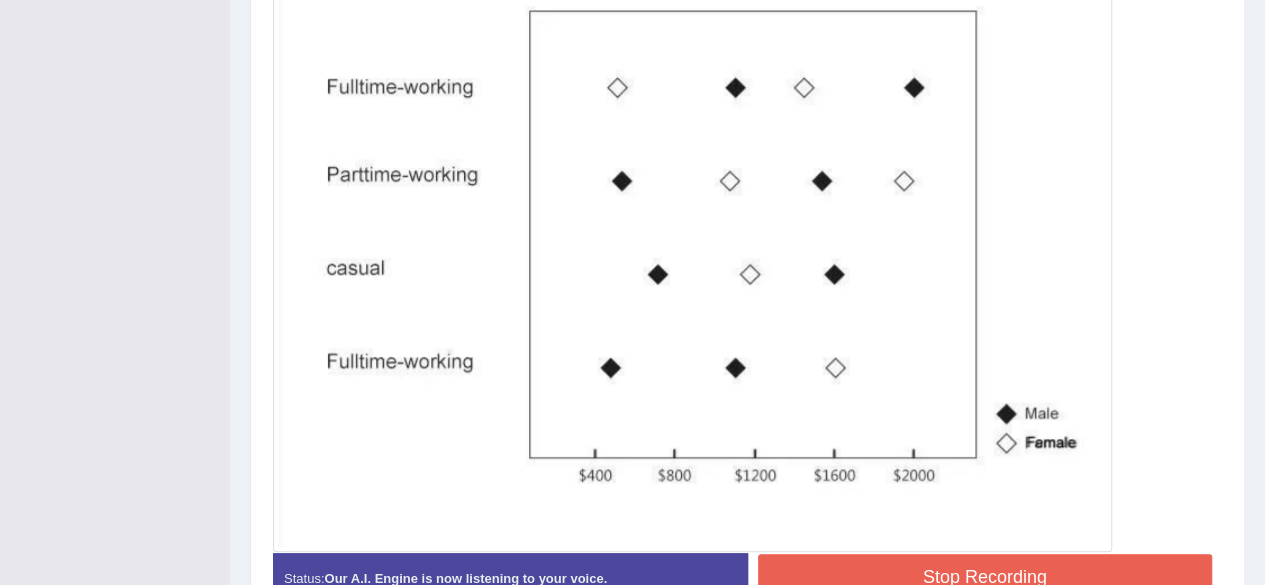 scroll, scrollTop: 656, scrollLeft: 0, axis: vertical 